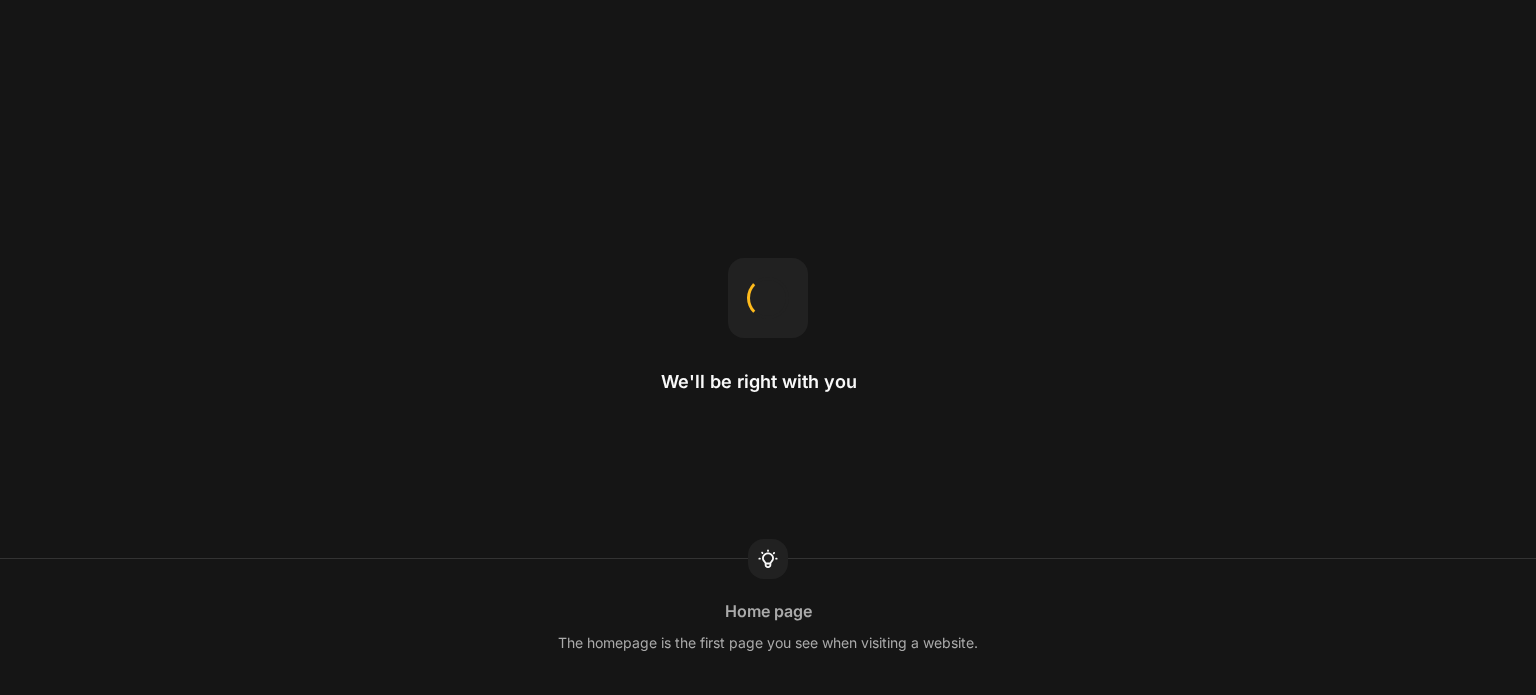 scroll, scrollTop: 0, scrollLeft: 0, axis: both 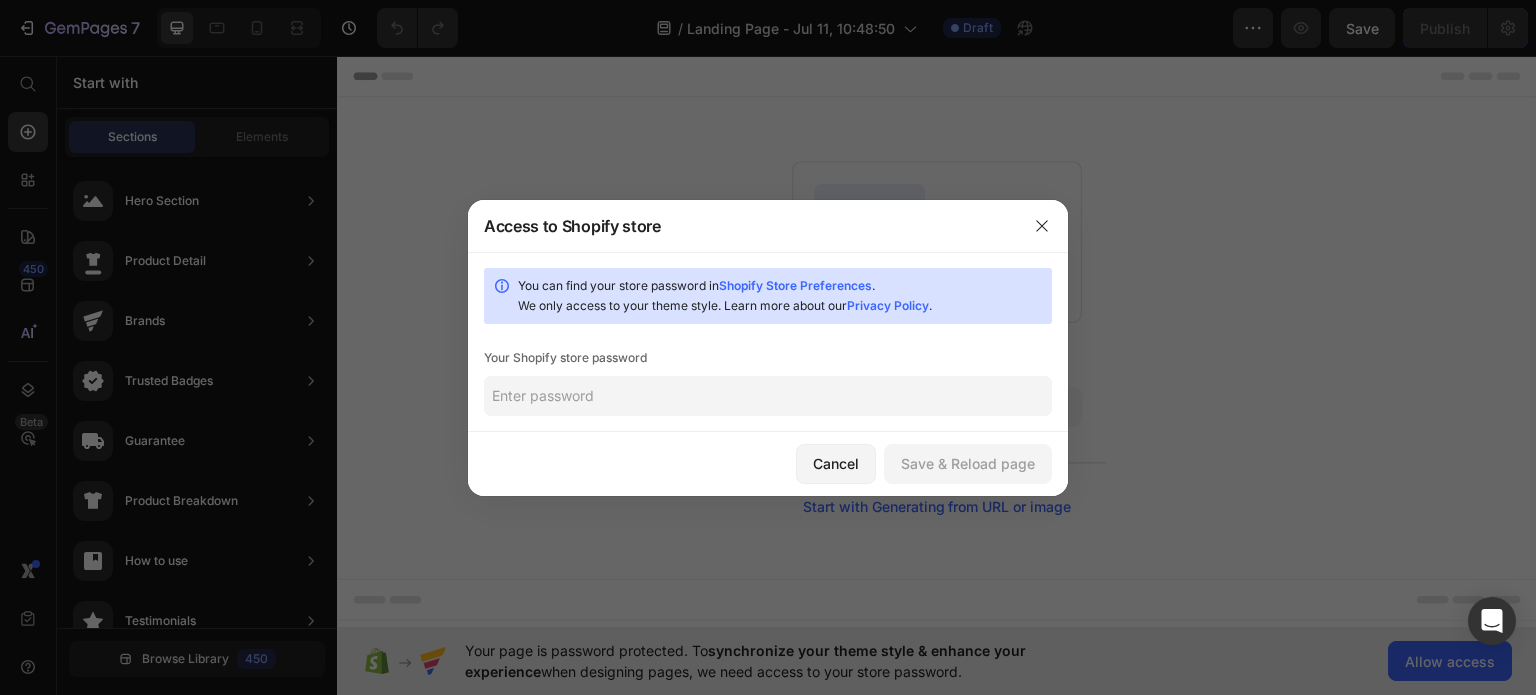 click 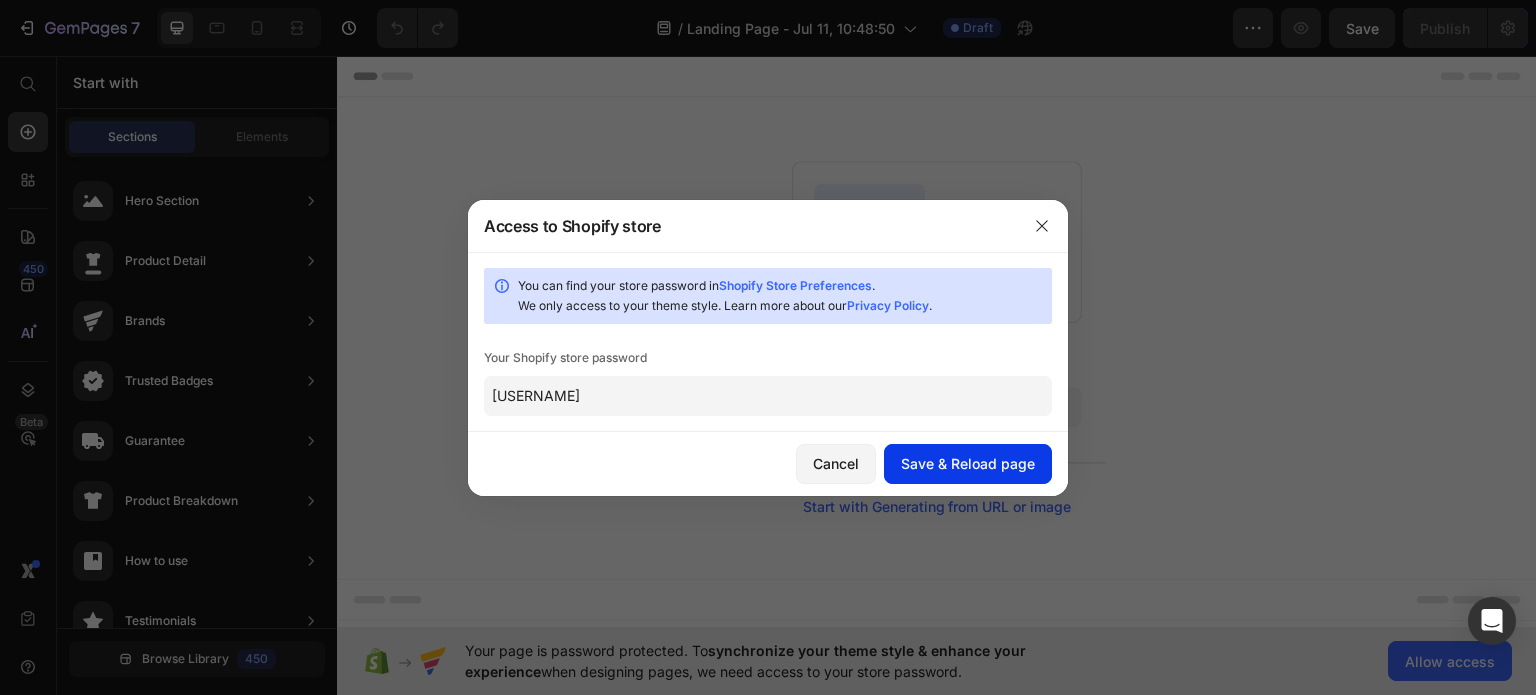 click on "Save & Reload page" at bounding box center [968, 463] 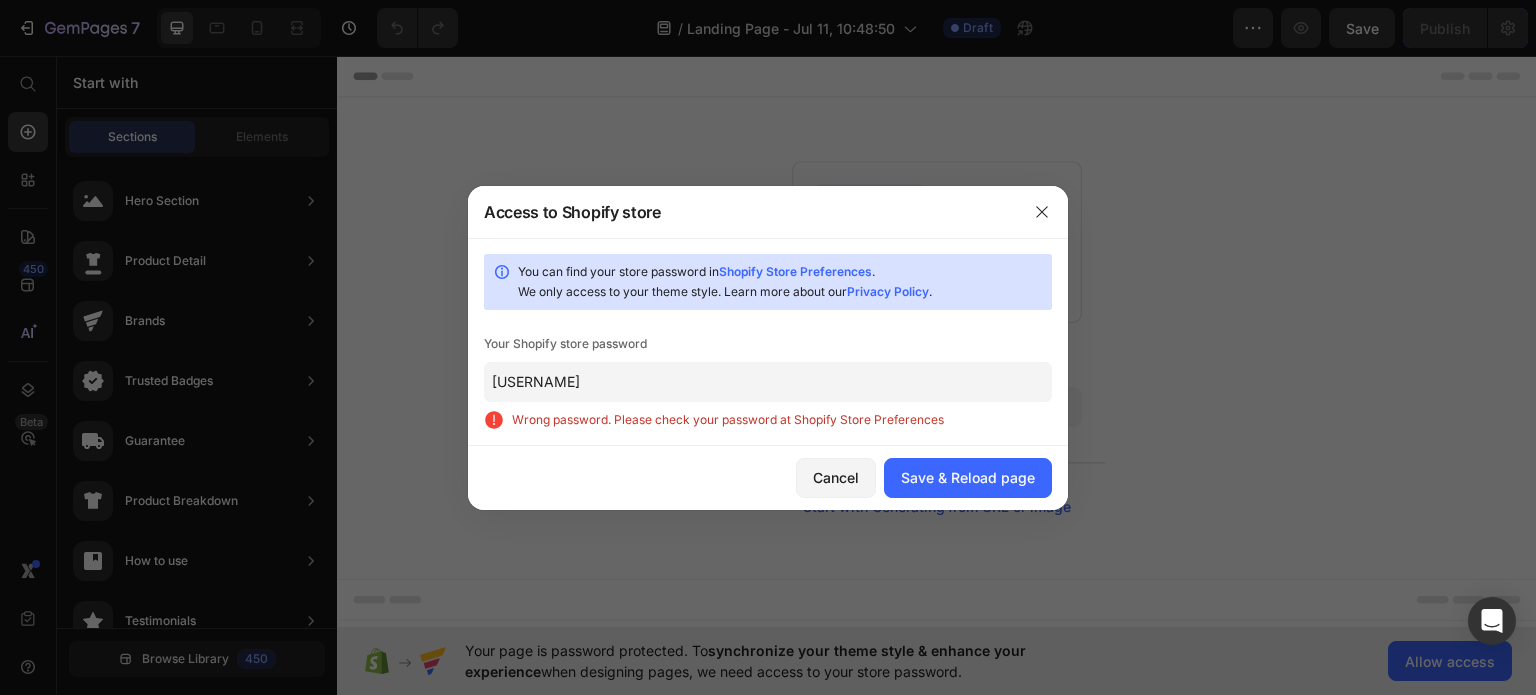 click on "[USERNAME]" 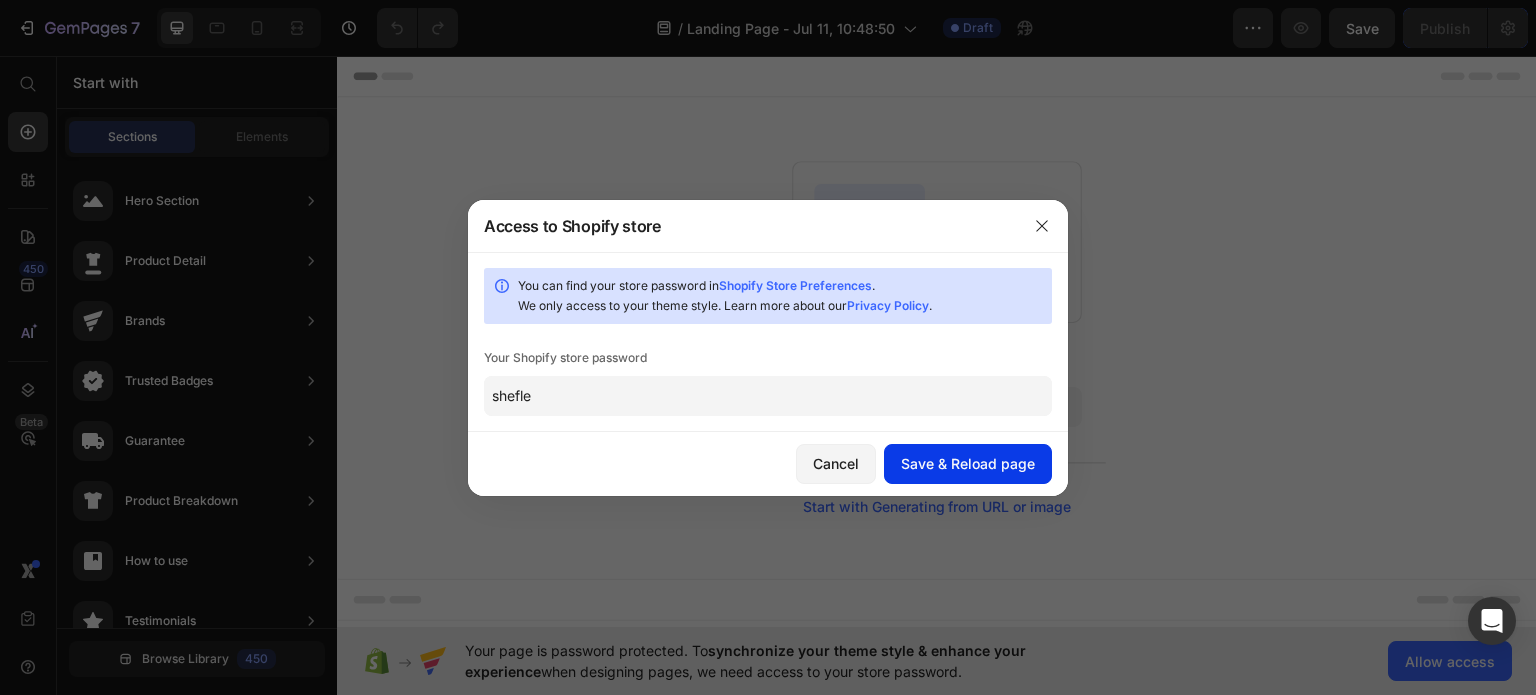 type on "shefle" 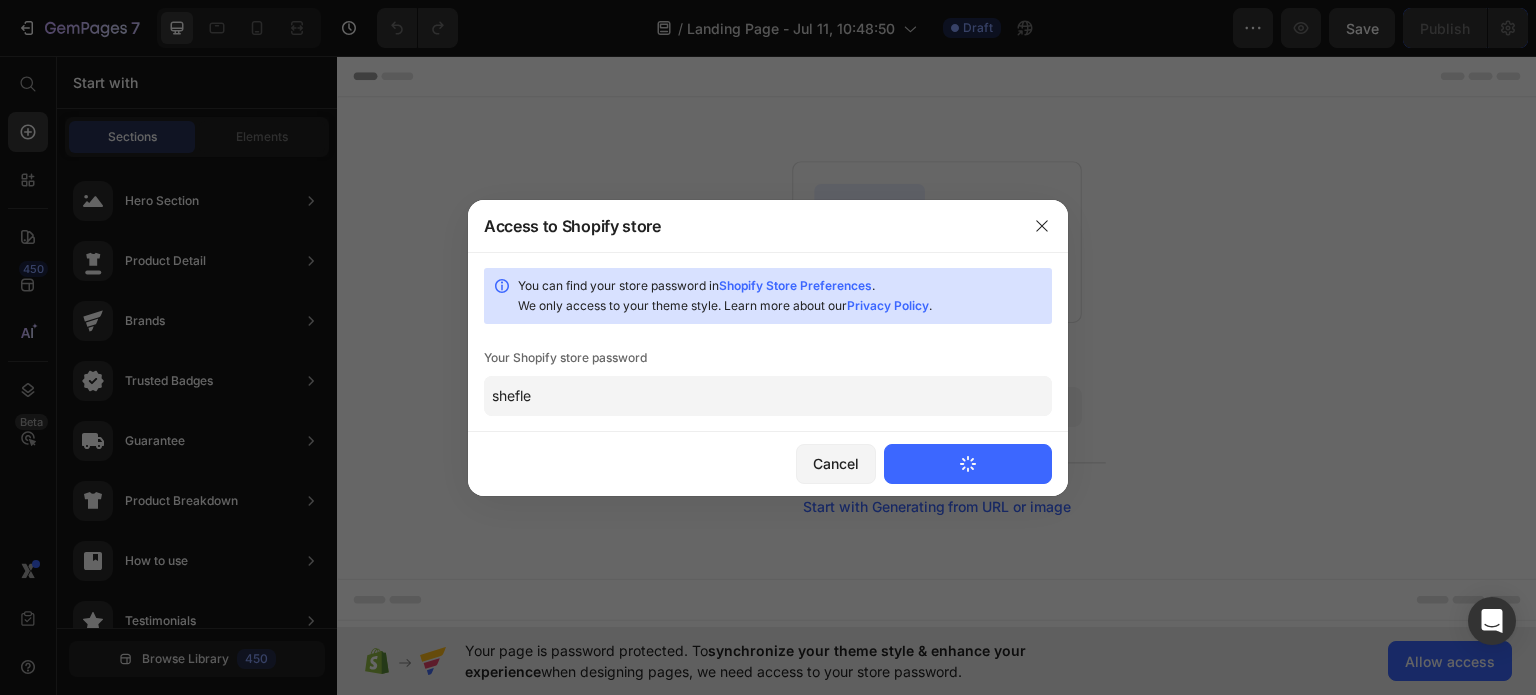 type 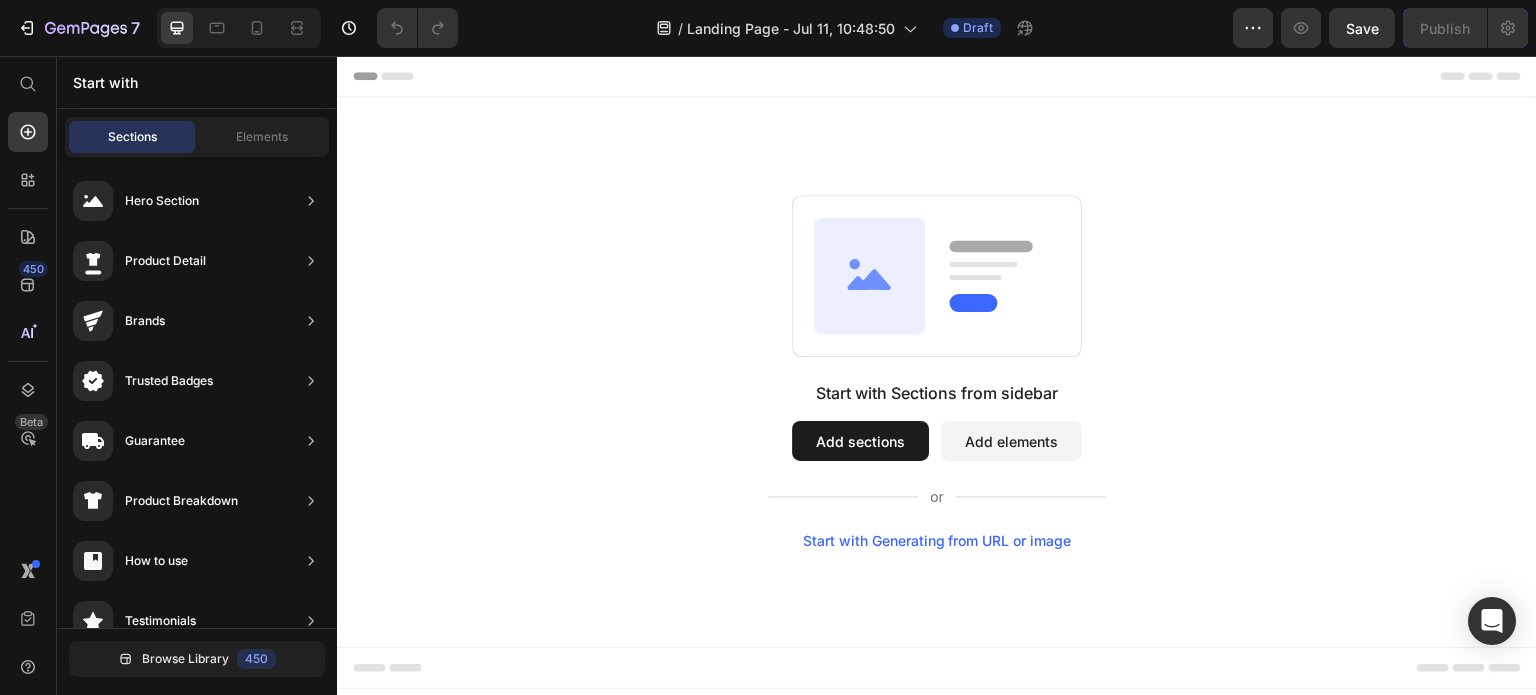 scroll, scrollTop: 0, scrollLeft: 0, axis: both 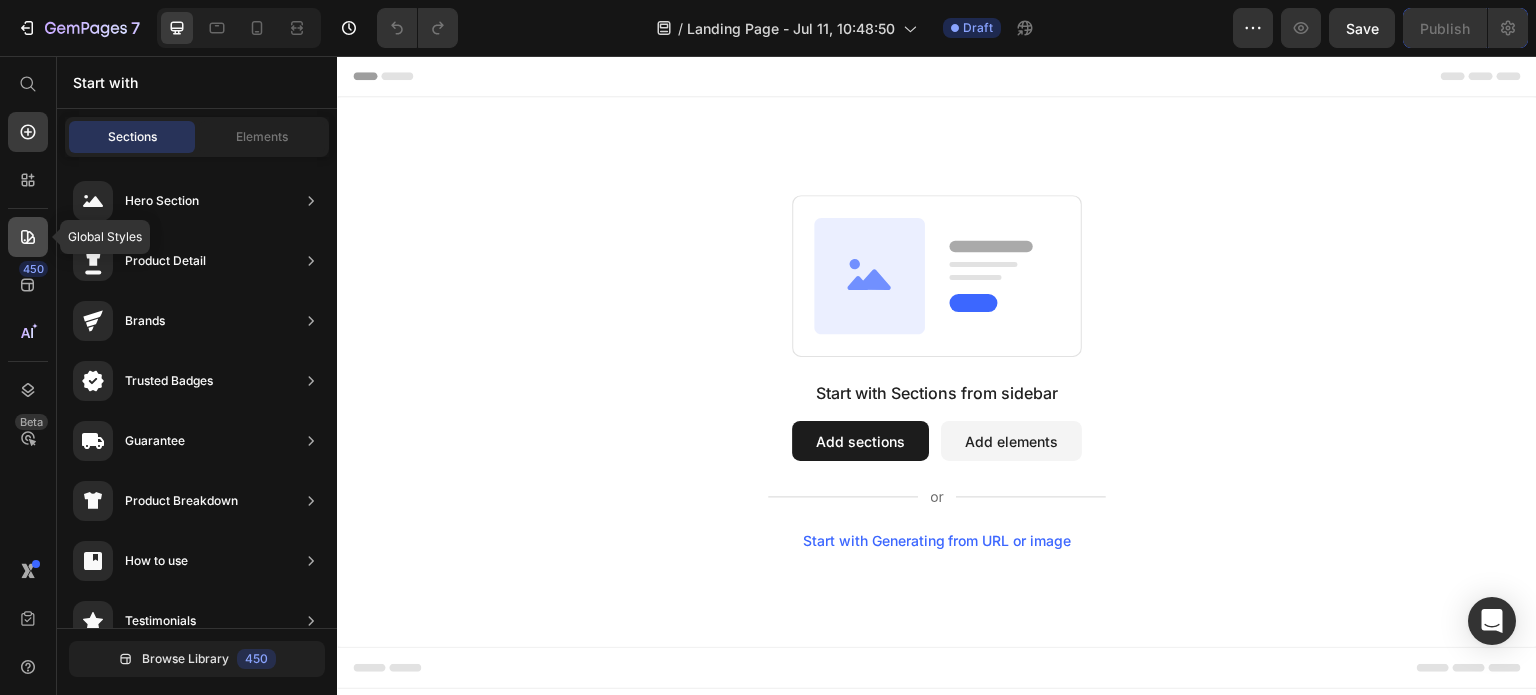 click 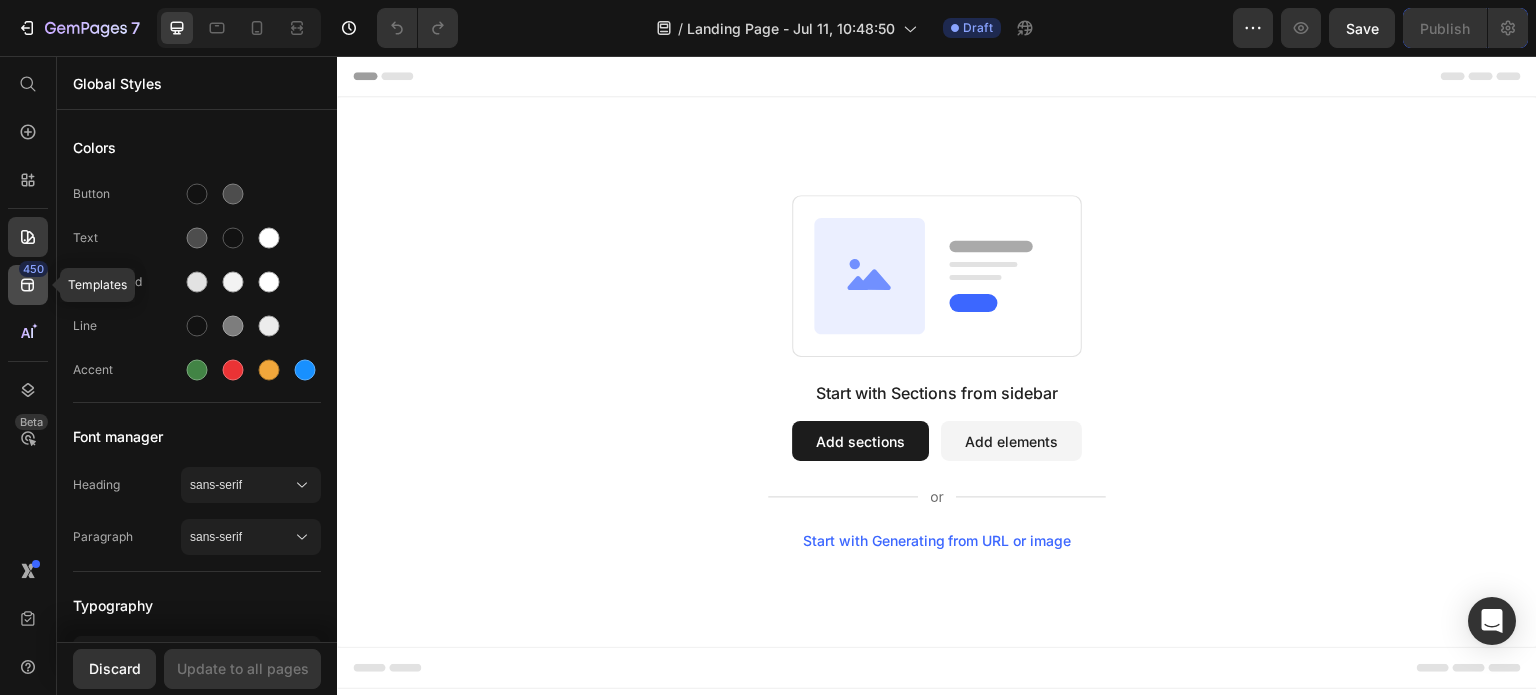 click 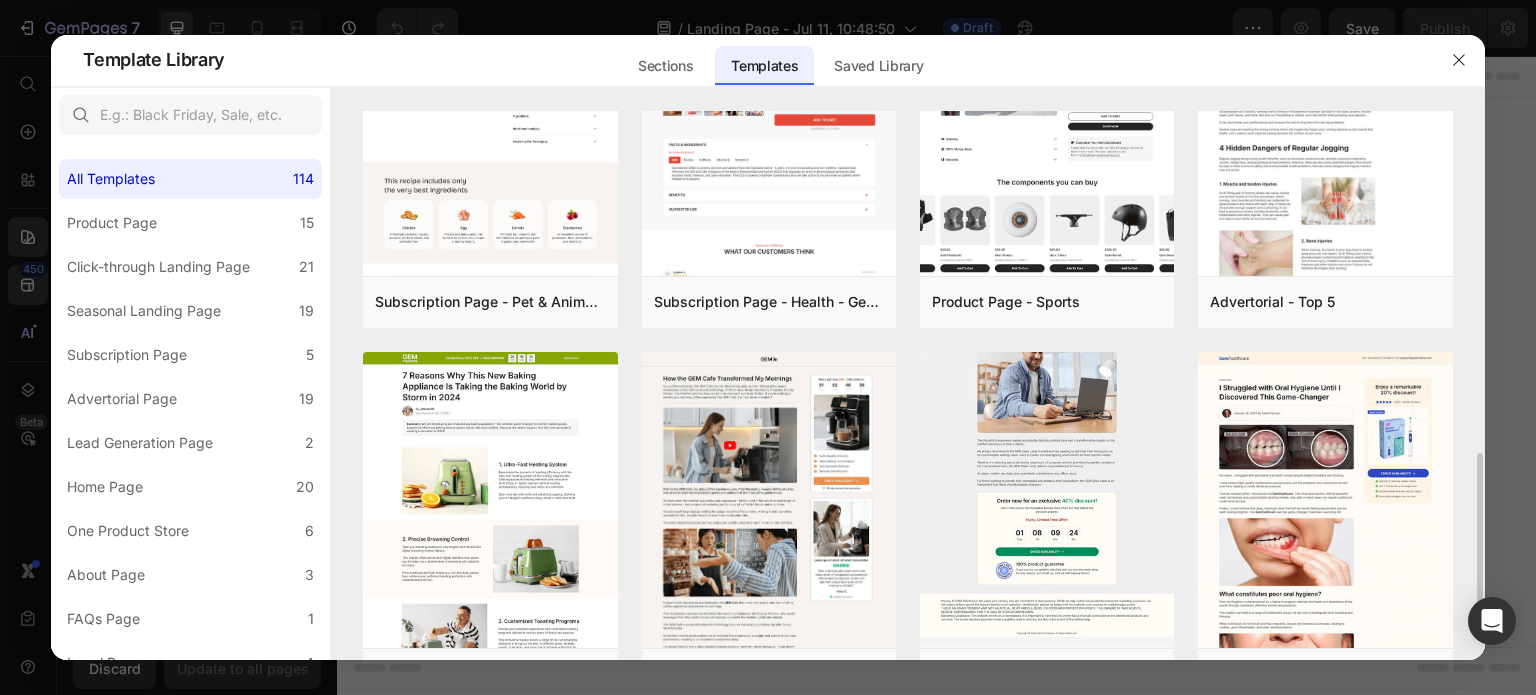 scroll, scrollTop: 673, scrollLeft: 0, axis: vertical 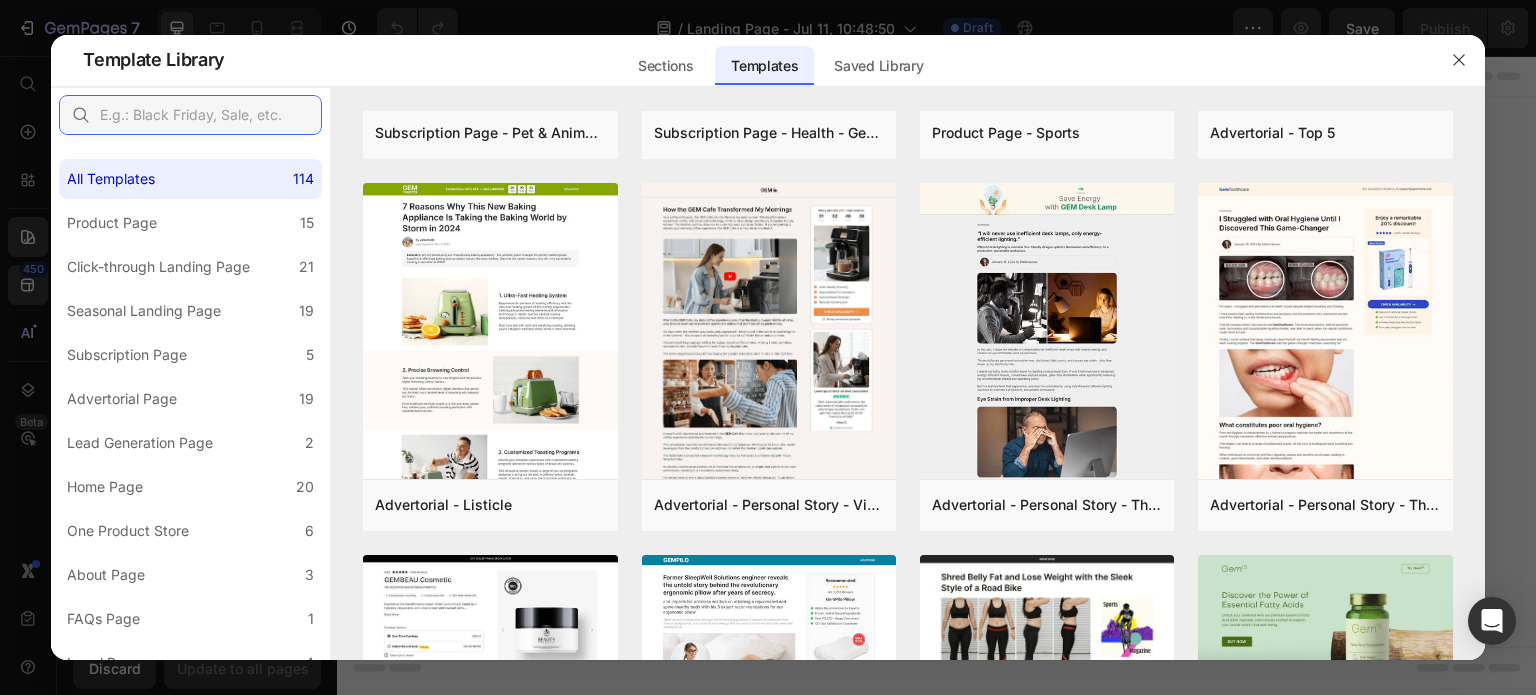 click at bounding box center [190, 115] 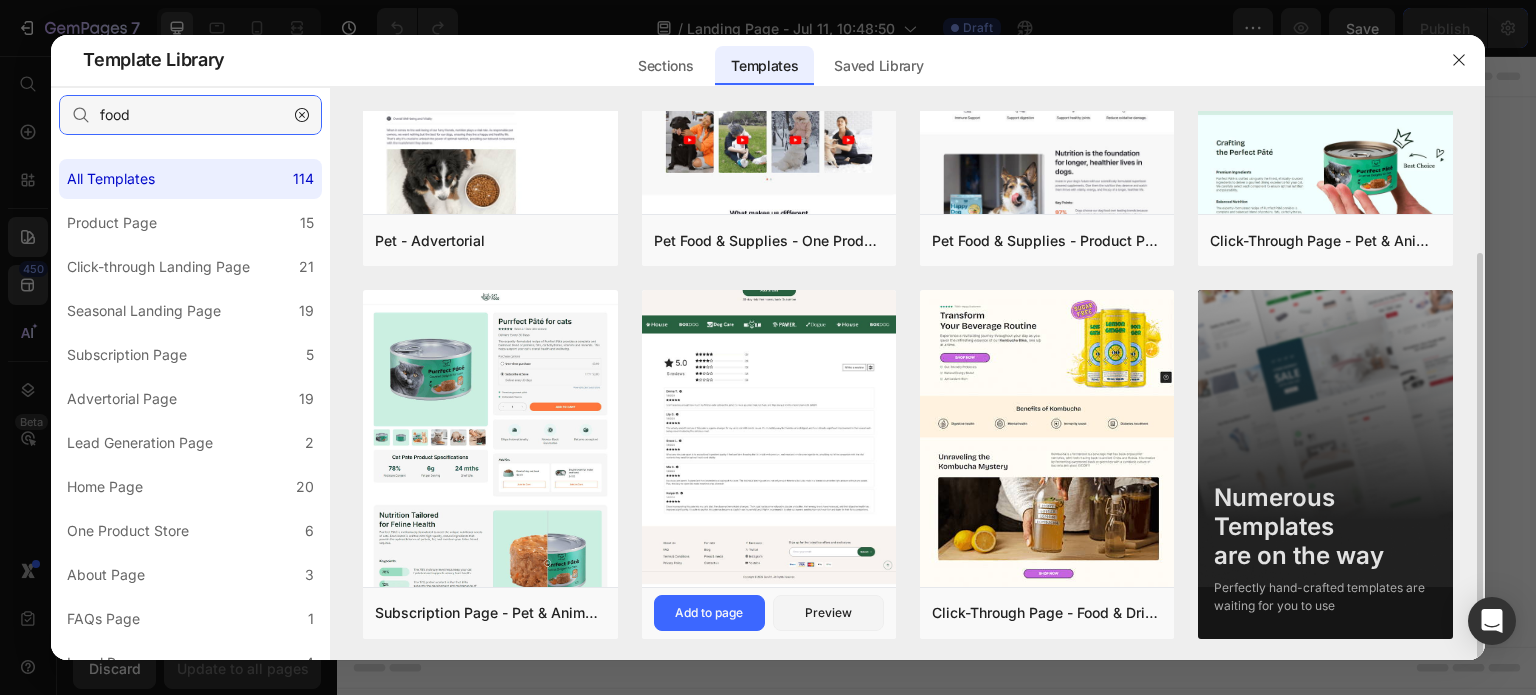 scroll, scrollTop: 195, scrollLeft: 0, axis: vertical 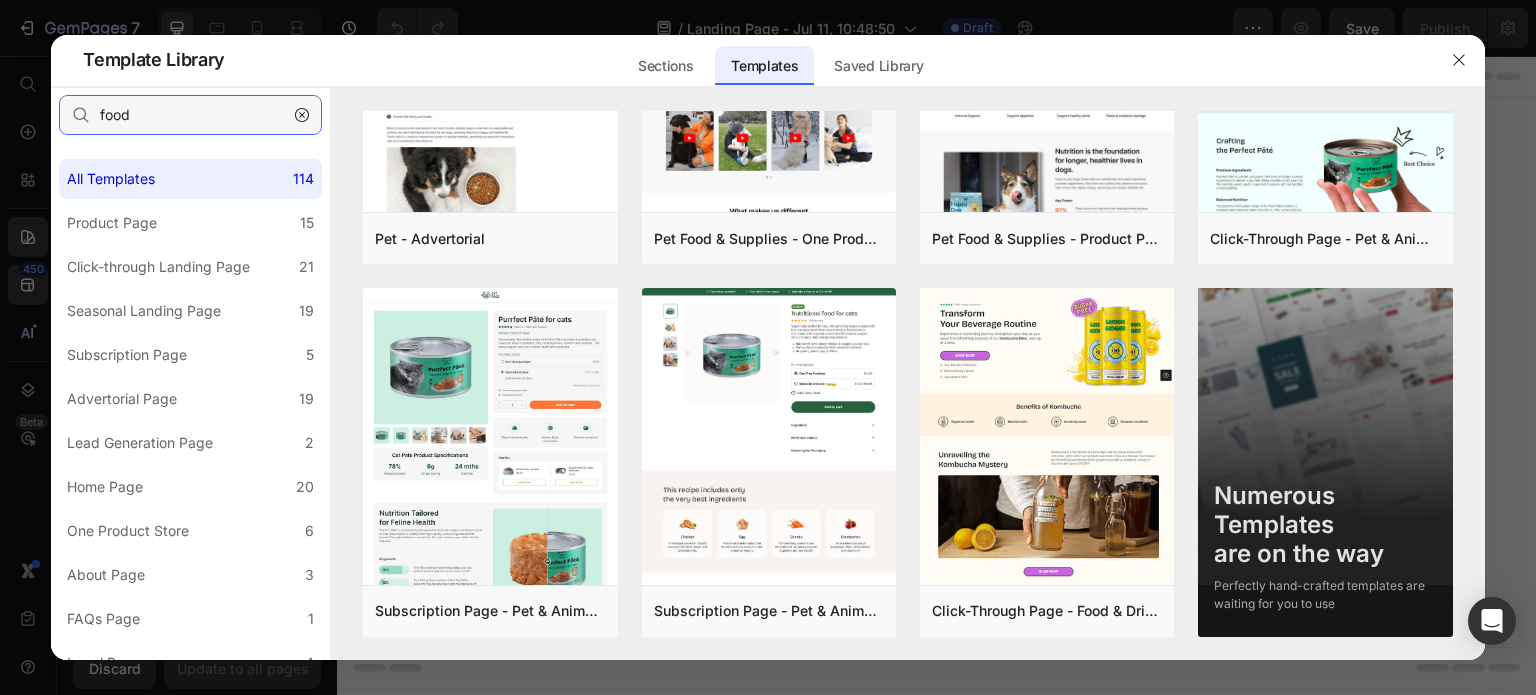 click on "food" at bounding box center [190, 115] 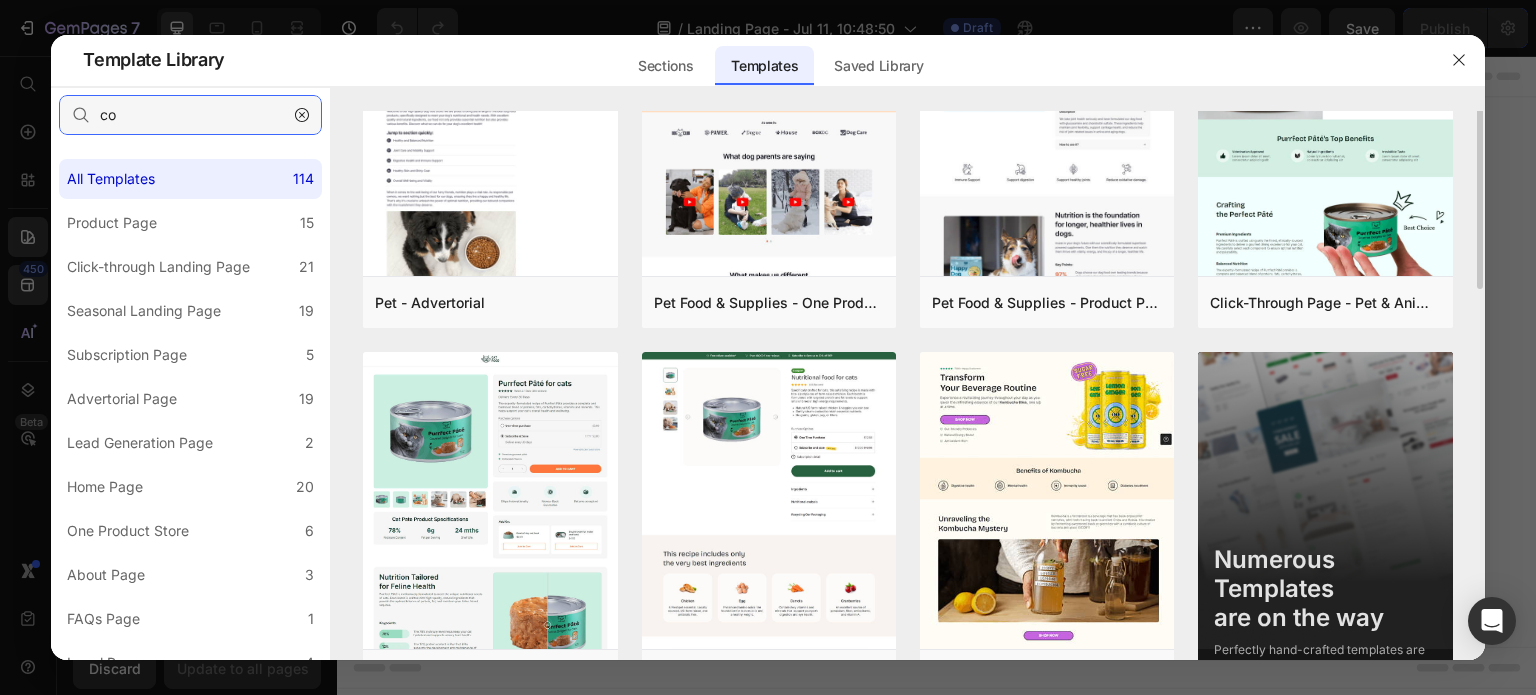 scroll, scrollTop: 0, scrollLeft: 0, axis: both 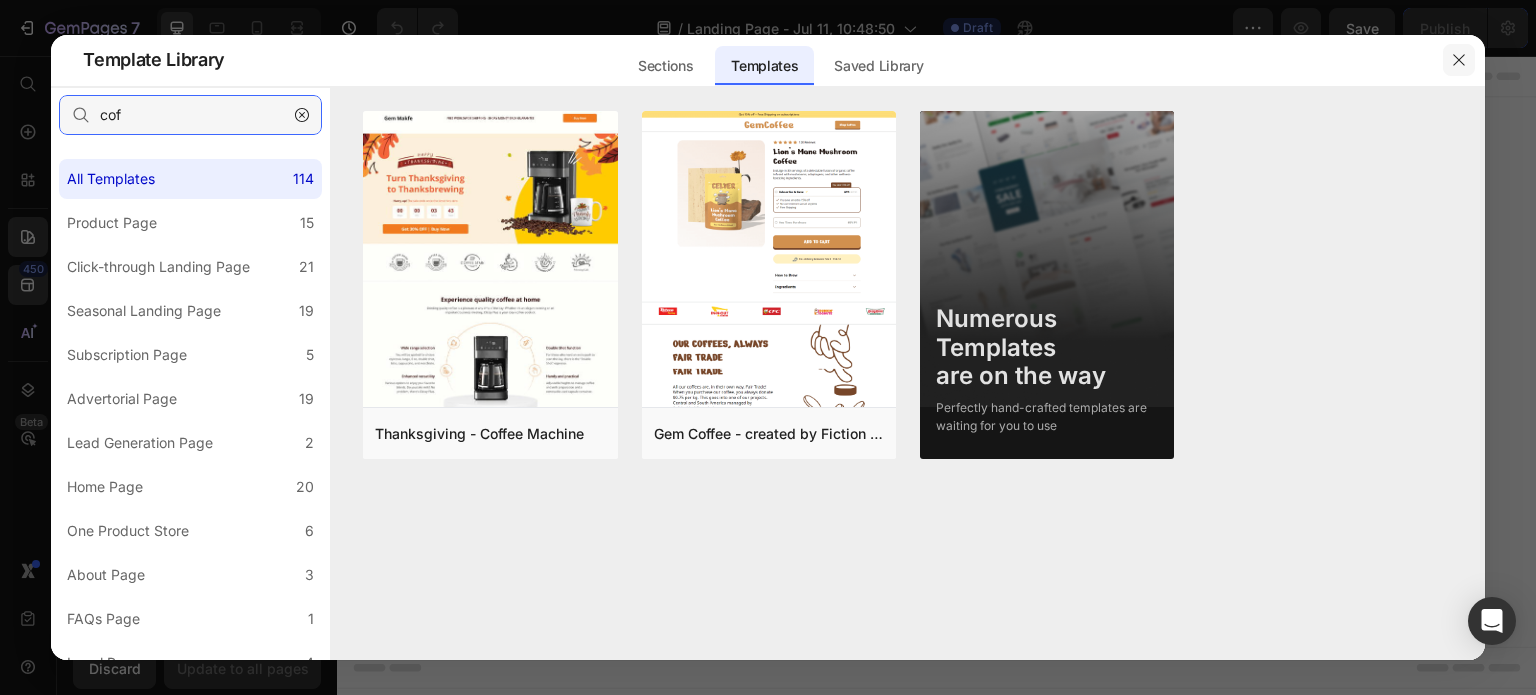 type on "cof" 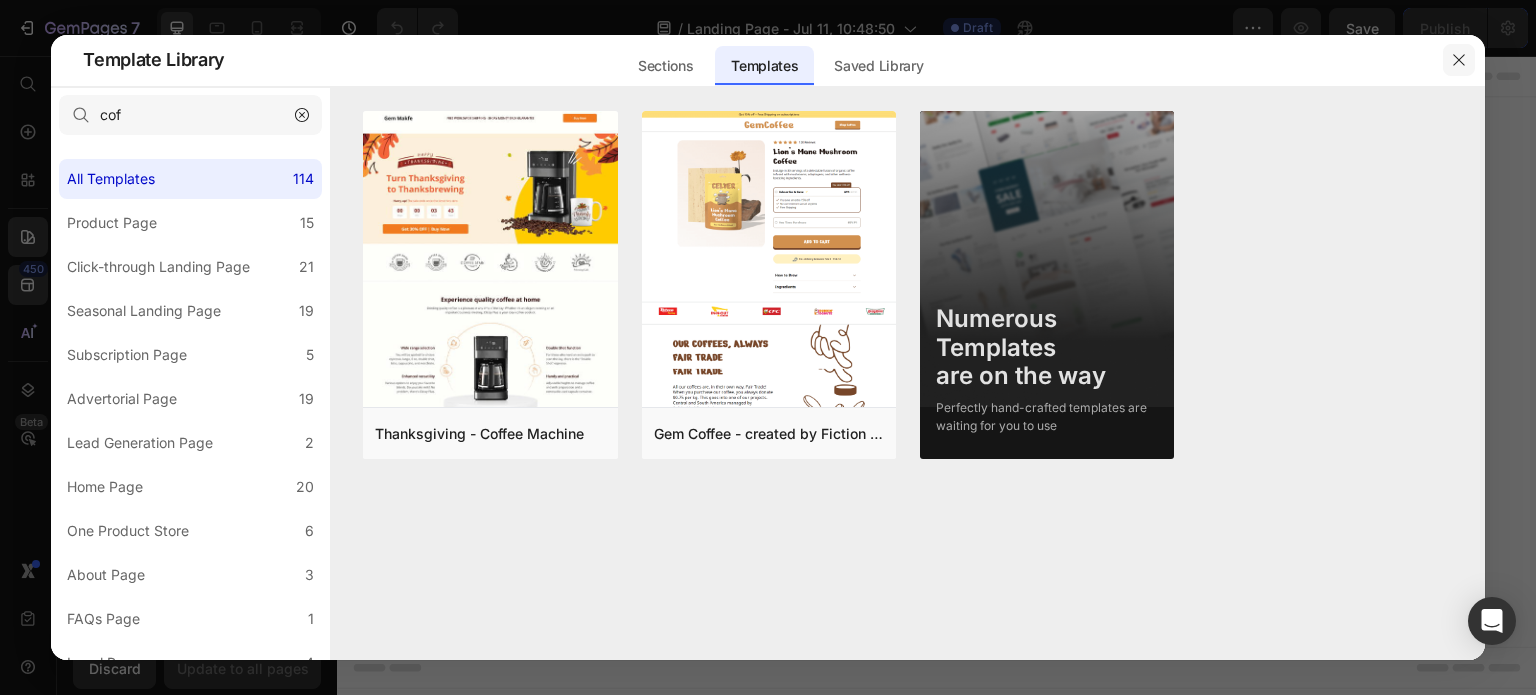 click 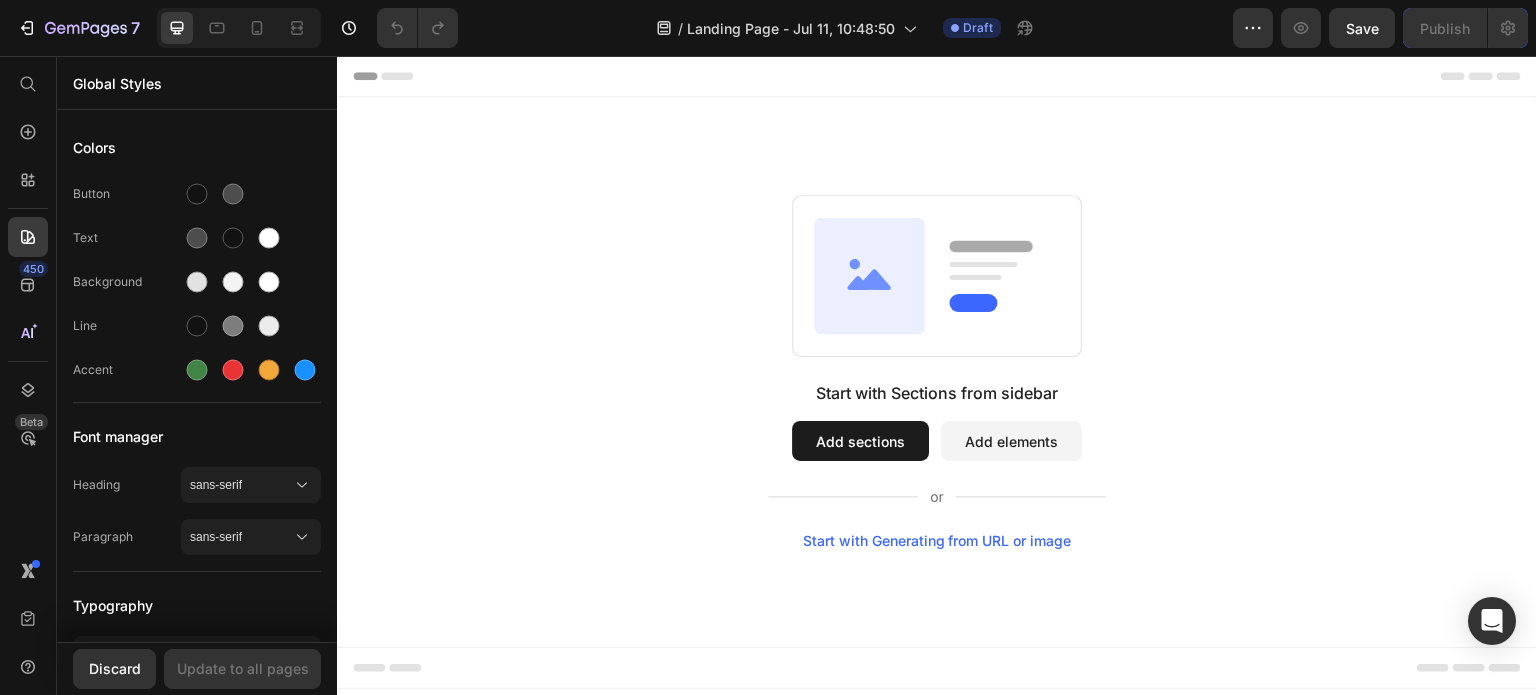 click on "Start with Generating from URL or image" at bounding box center (937, 541) 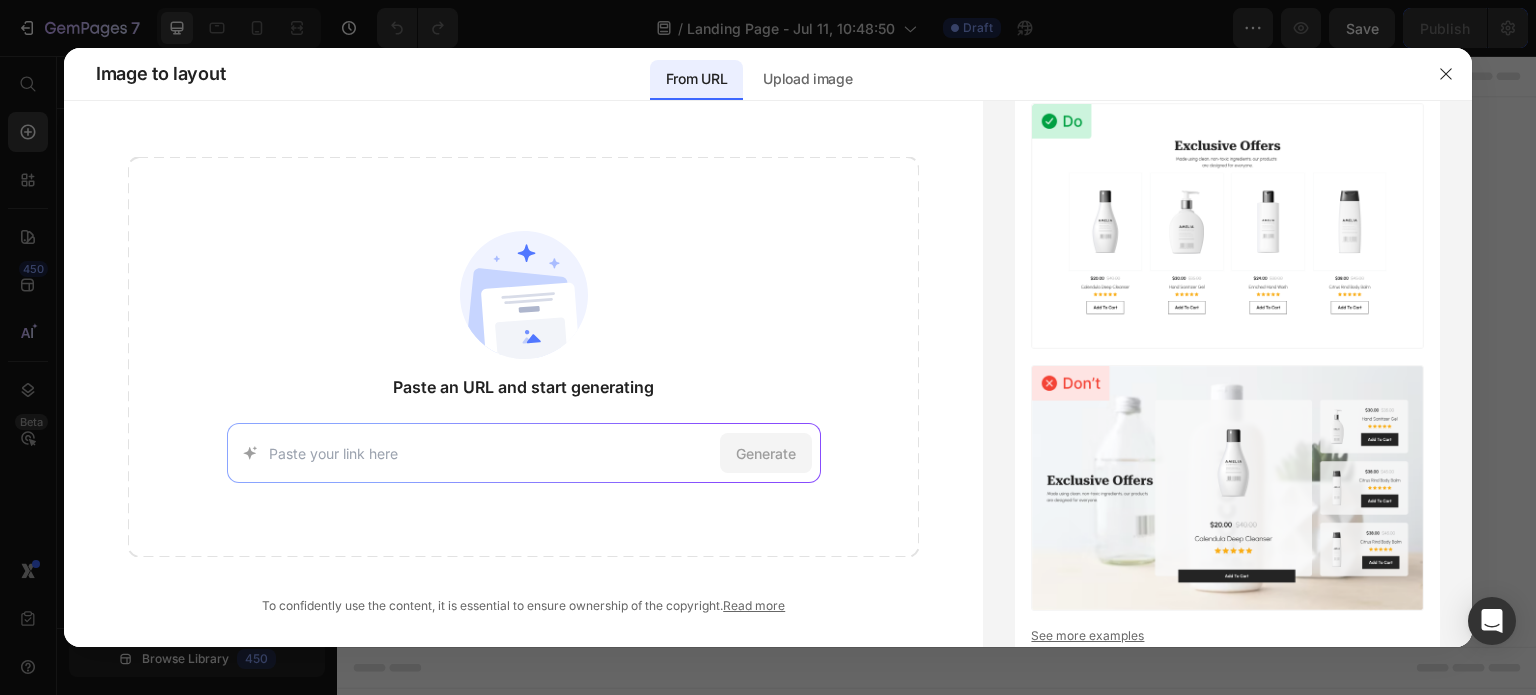 click at bounding box center [490, 453] 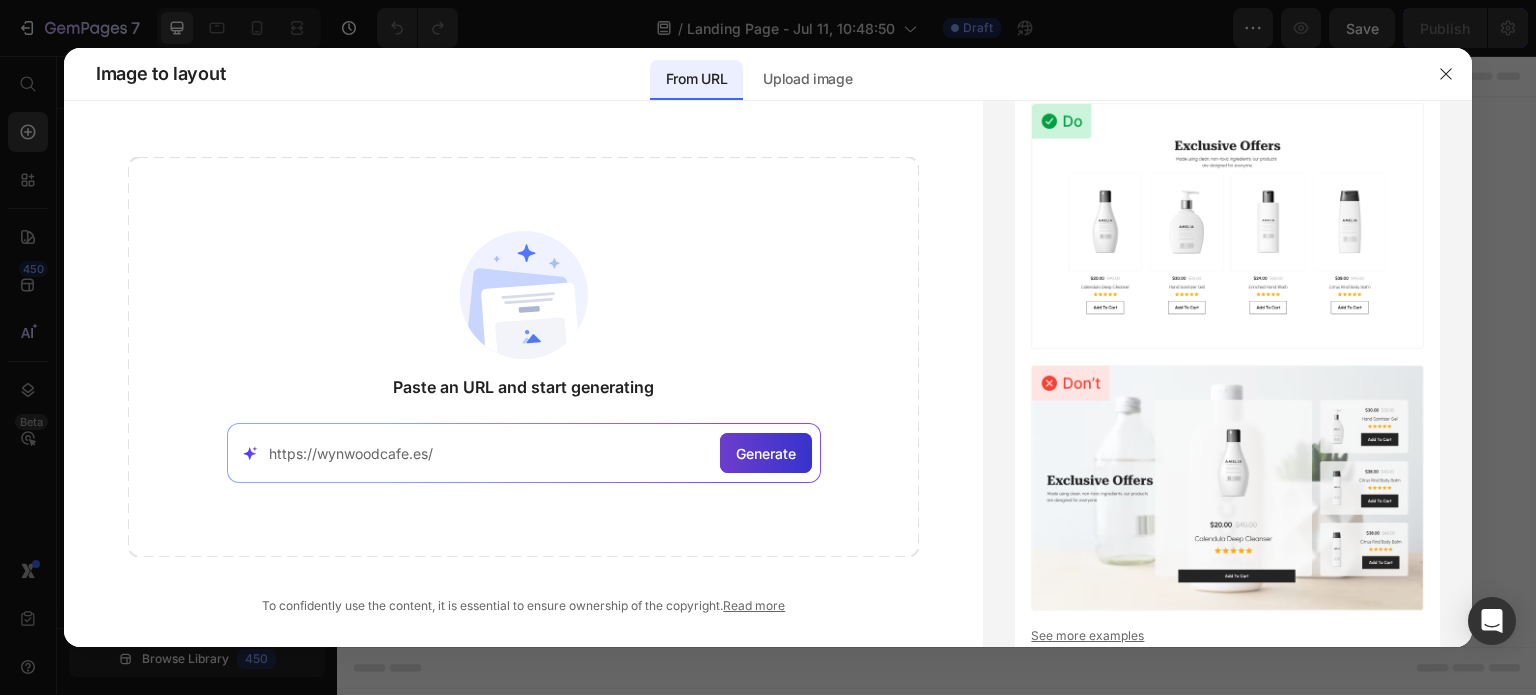 type on "https://wynwoodcafe.es/" 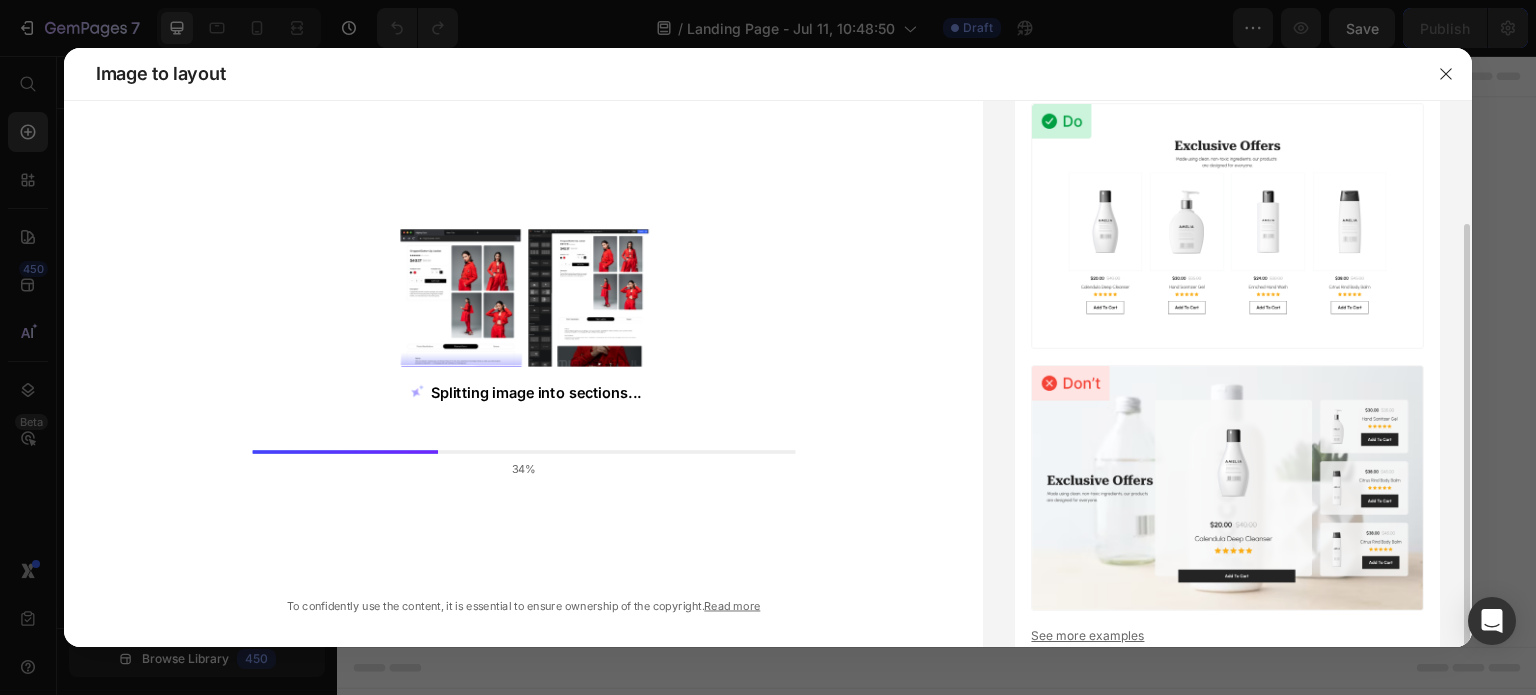 scroll, scrollTop: 65, scrollLeft: 0, axis: vertical 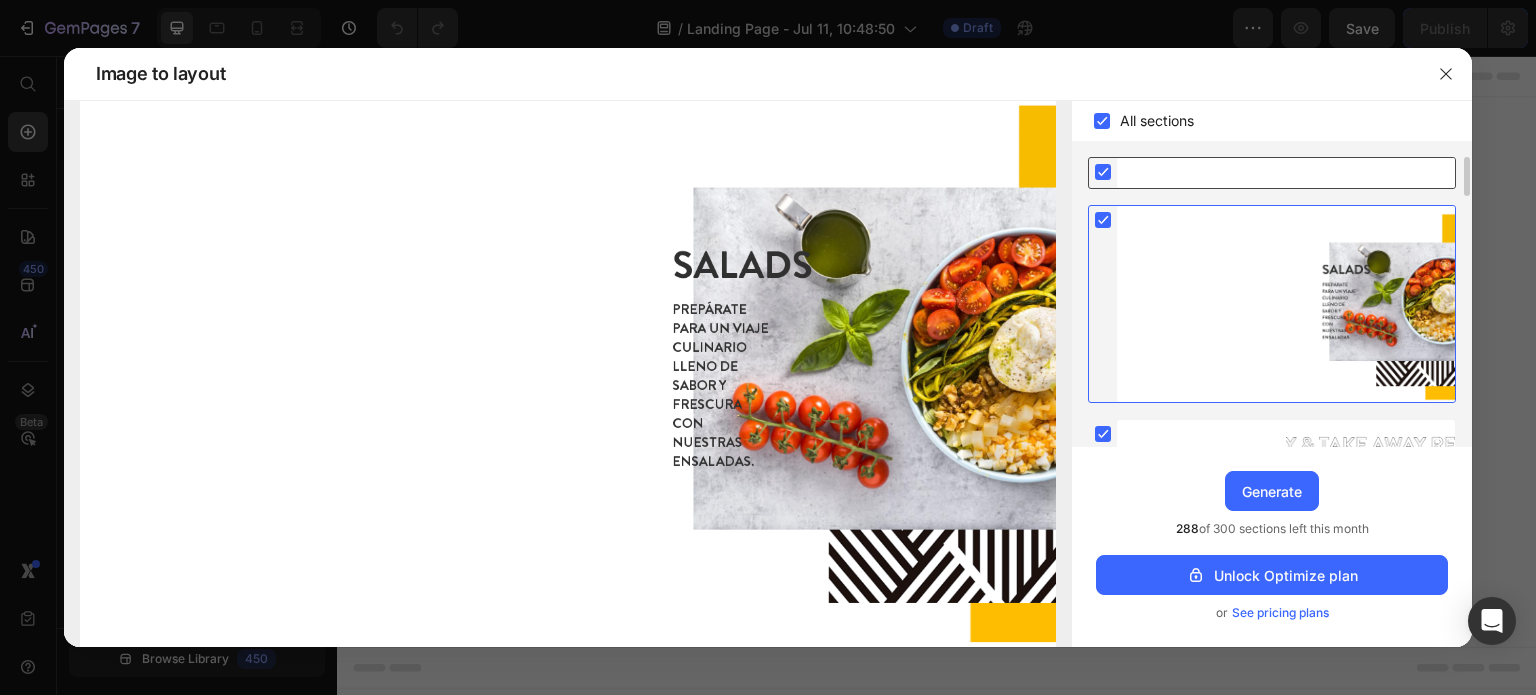click 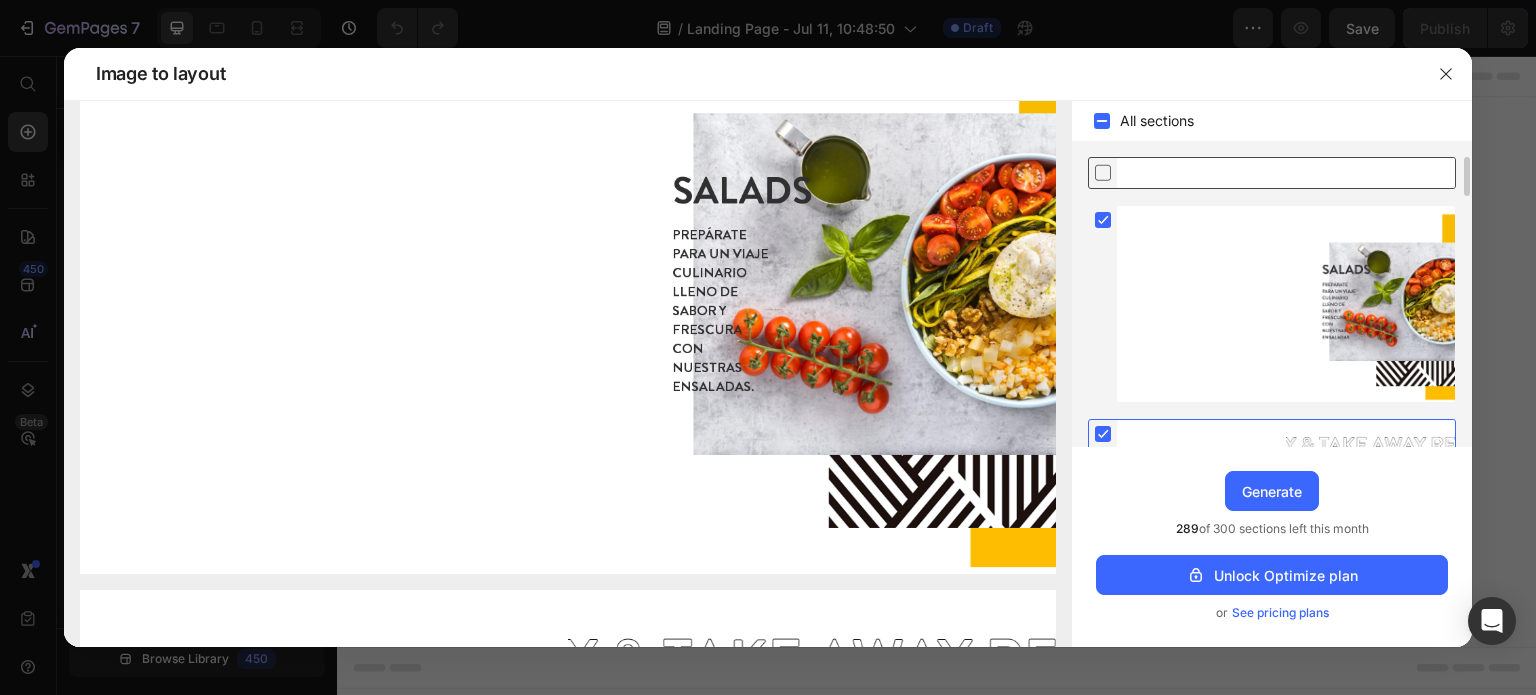 click 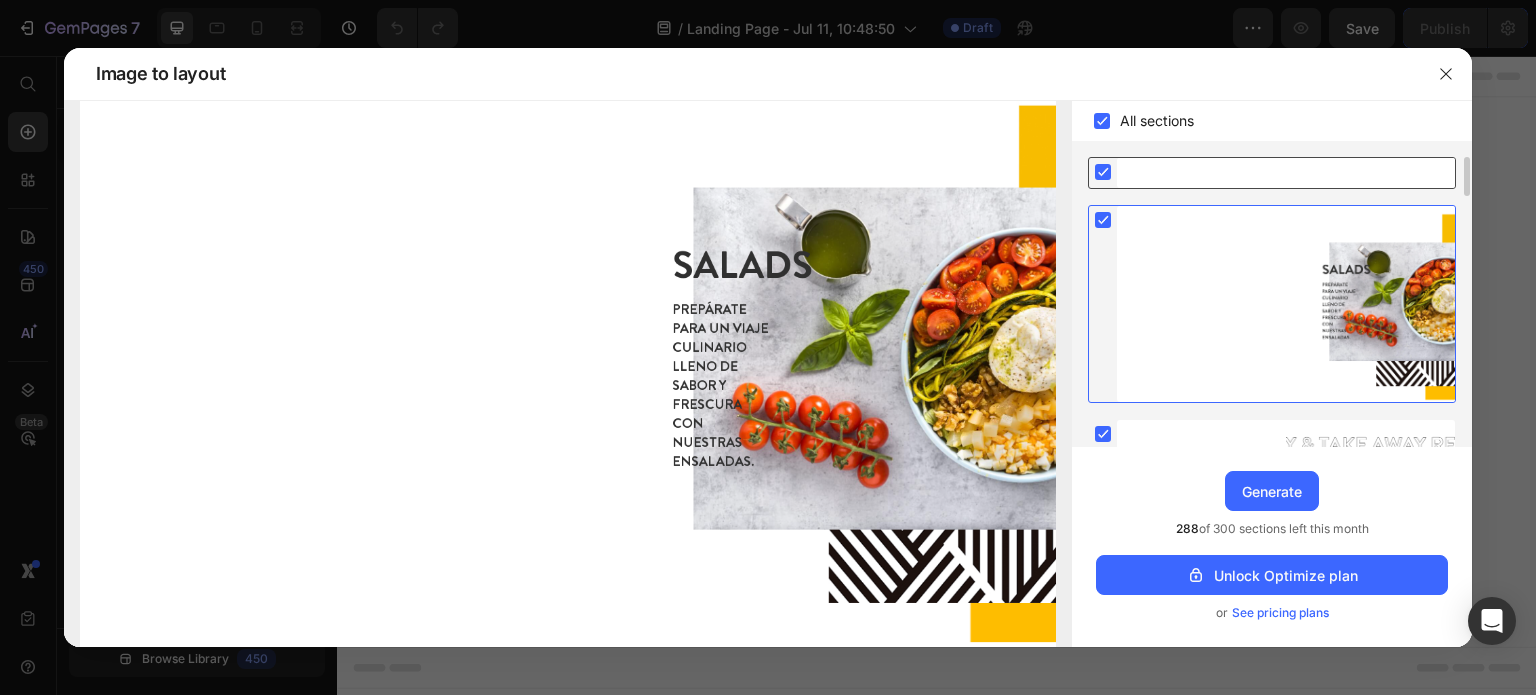 click 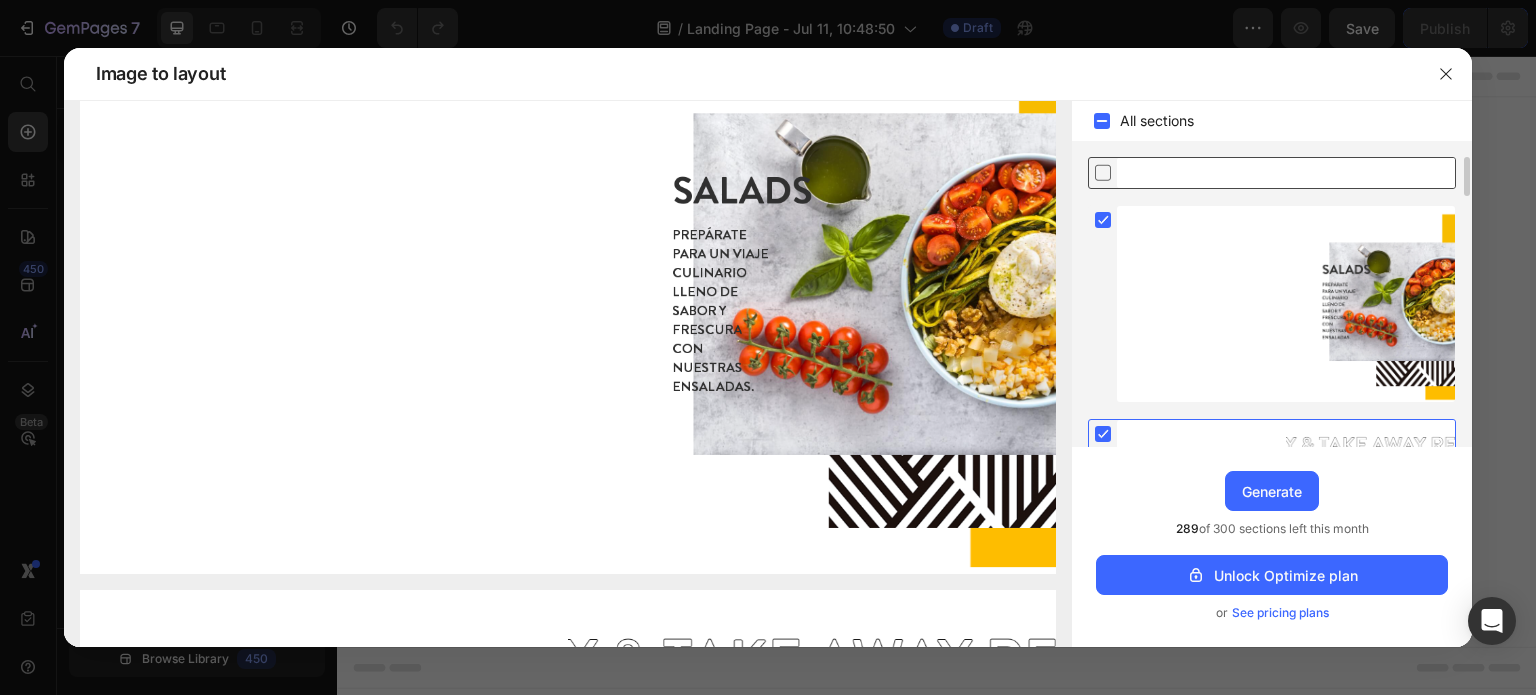 click 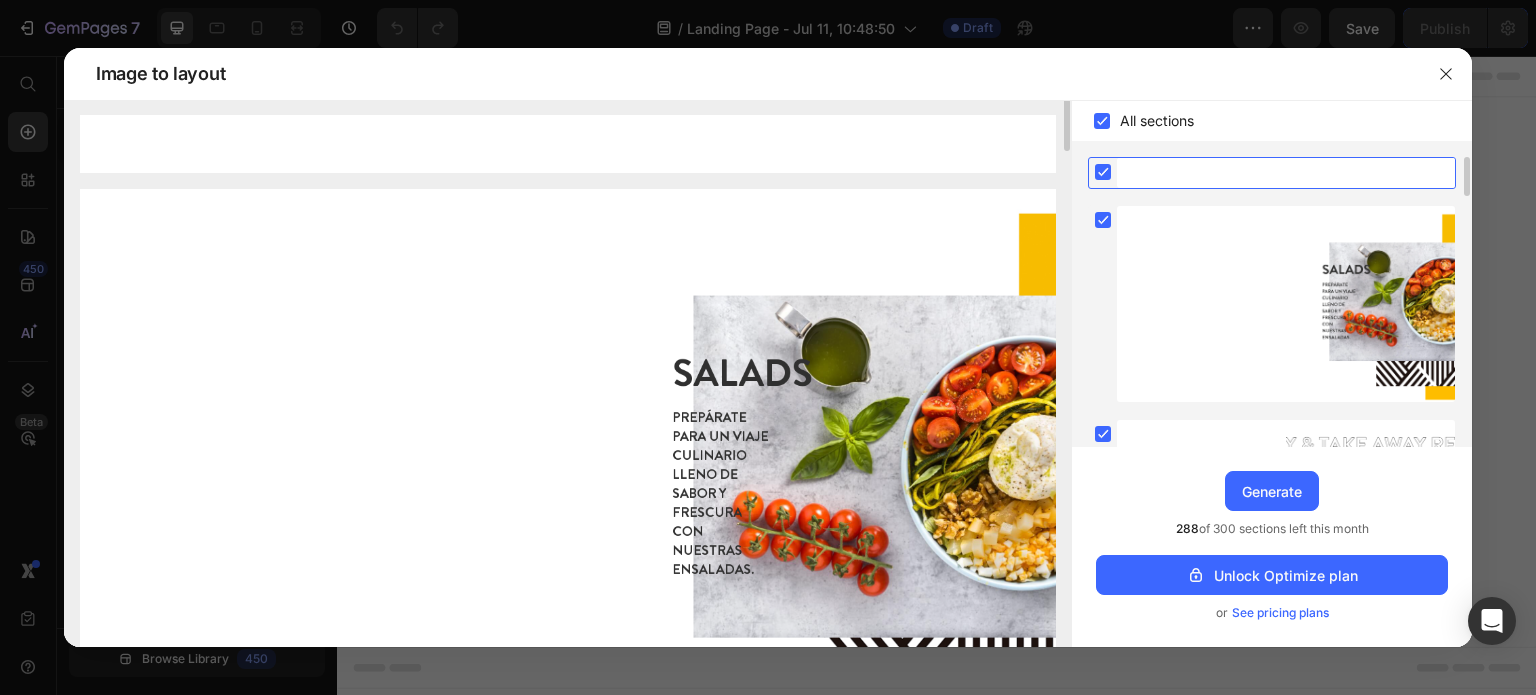 scroll, scrollTop: 0, scrollLeft: 0, axis: both 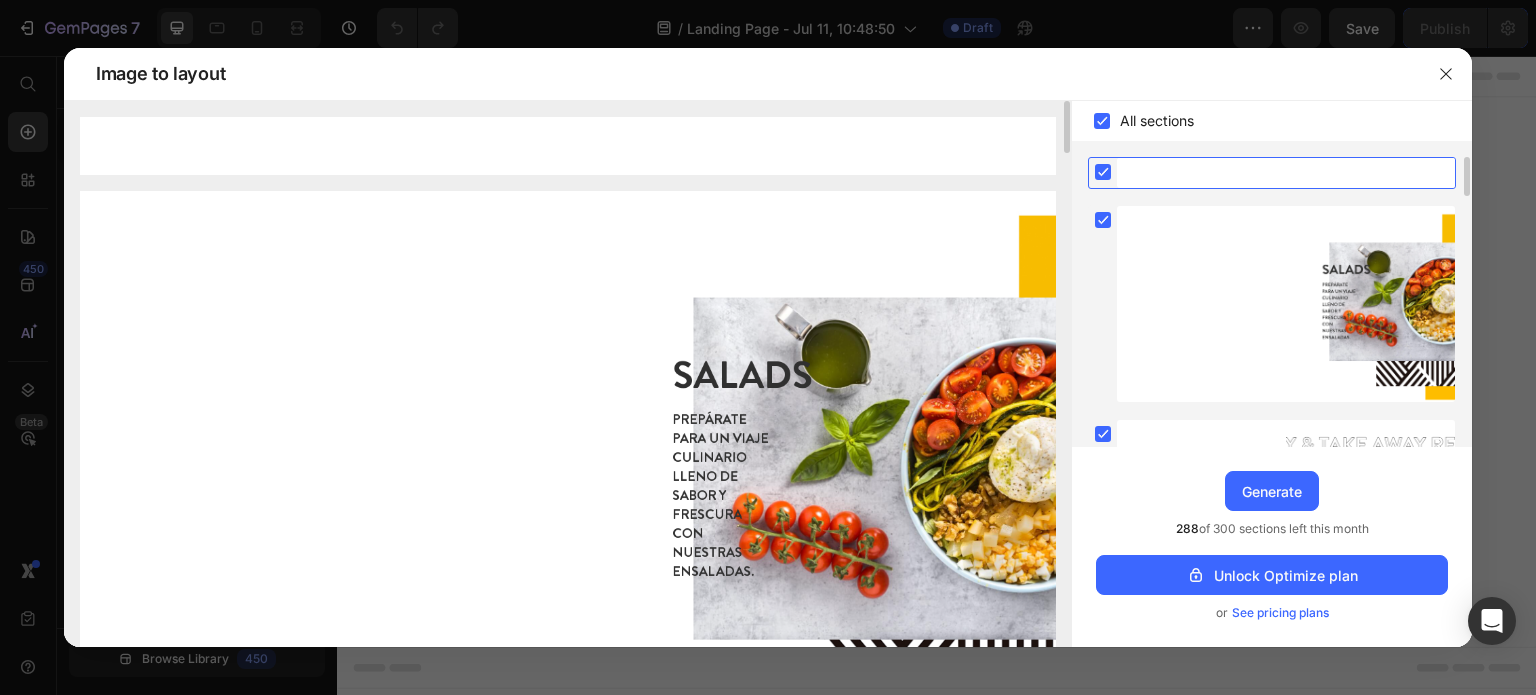 click at bounding box center [568, 146] 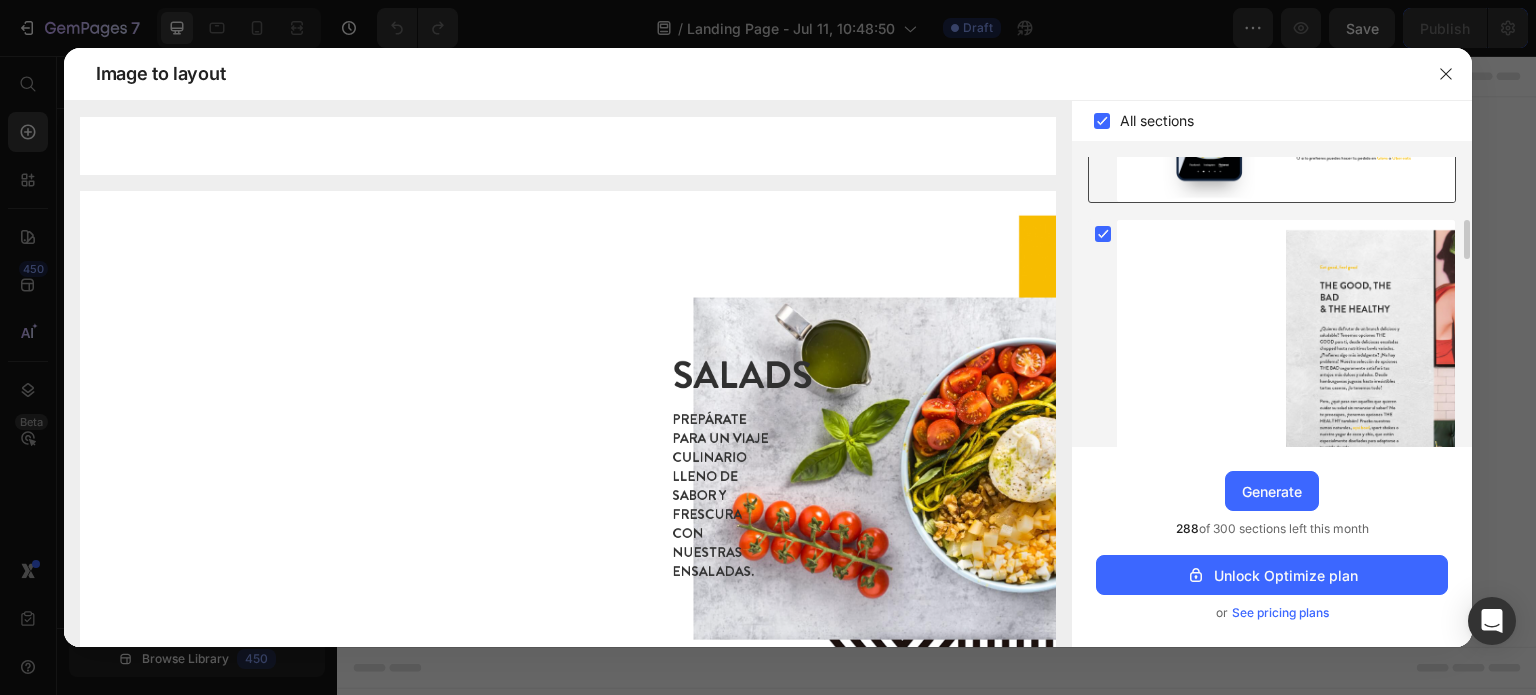 scroll, scrollTop: 455, scrollLeft: 0, axis: vertical 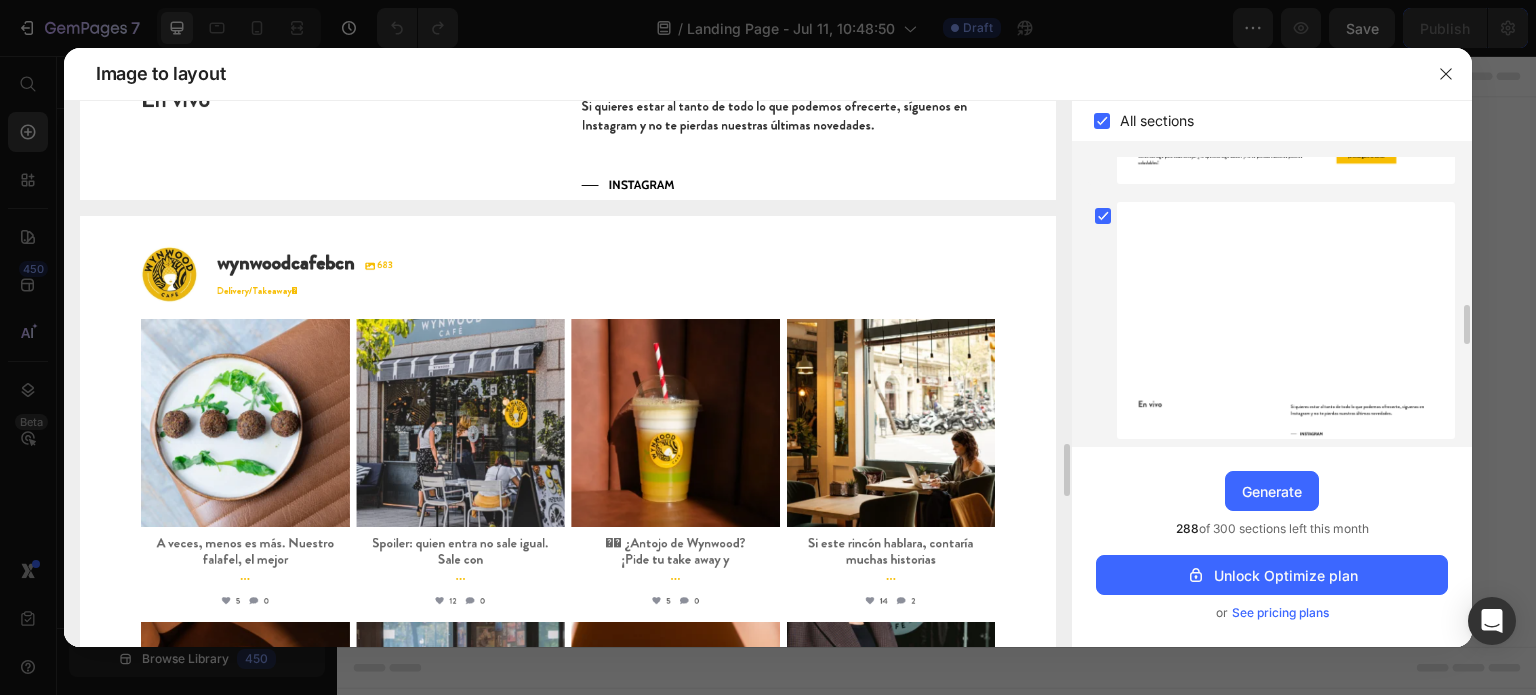 click at bounding box center (568, 616) 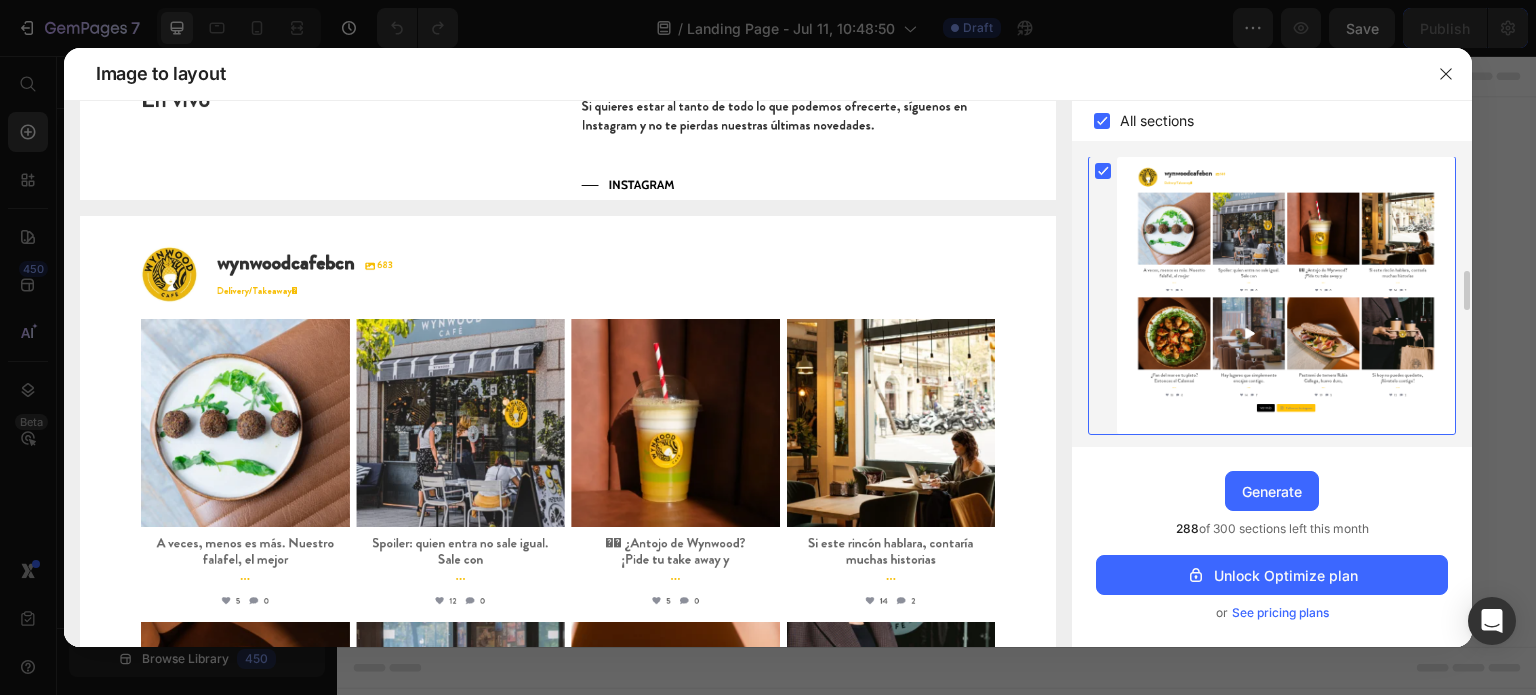 scroll, scrollTop: 1311, scrollLeft: 0, axis: vertical 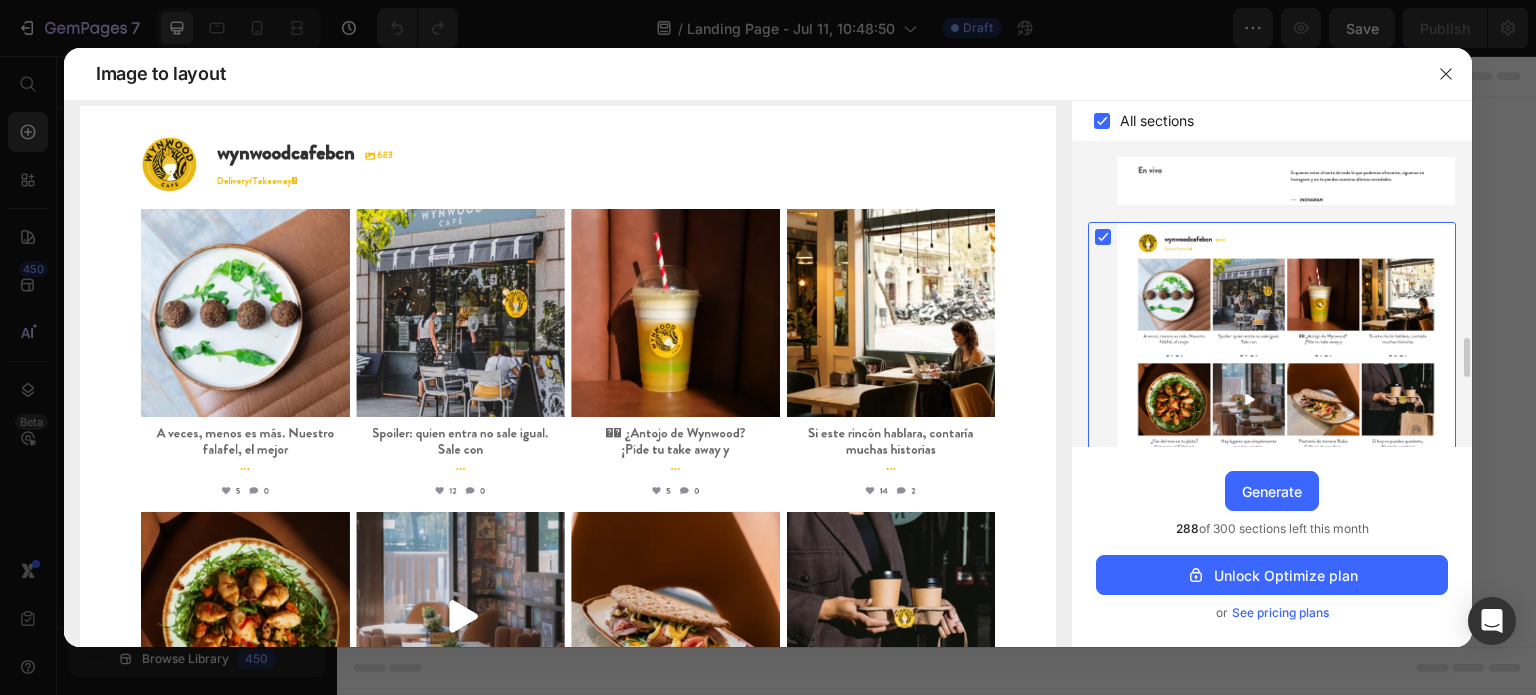 click 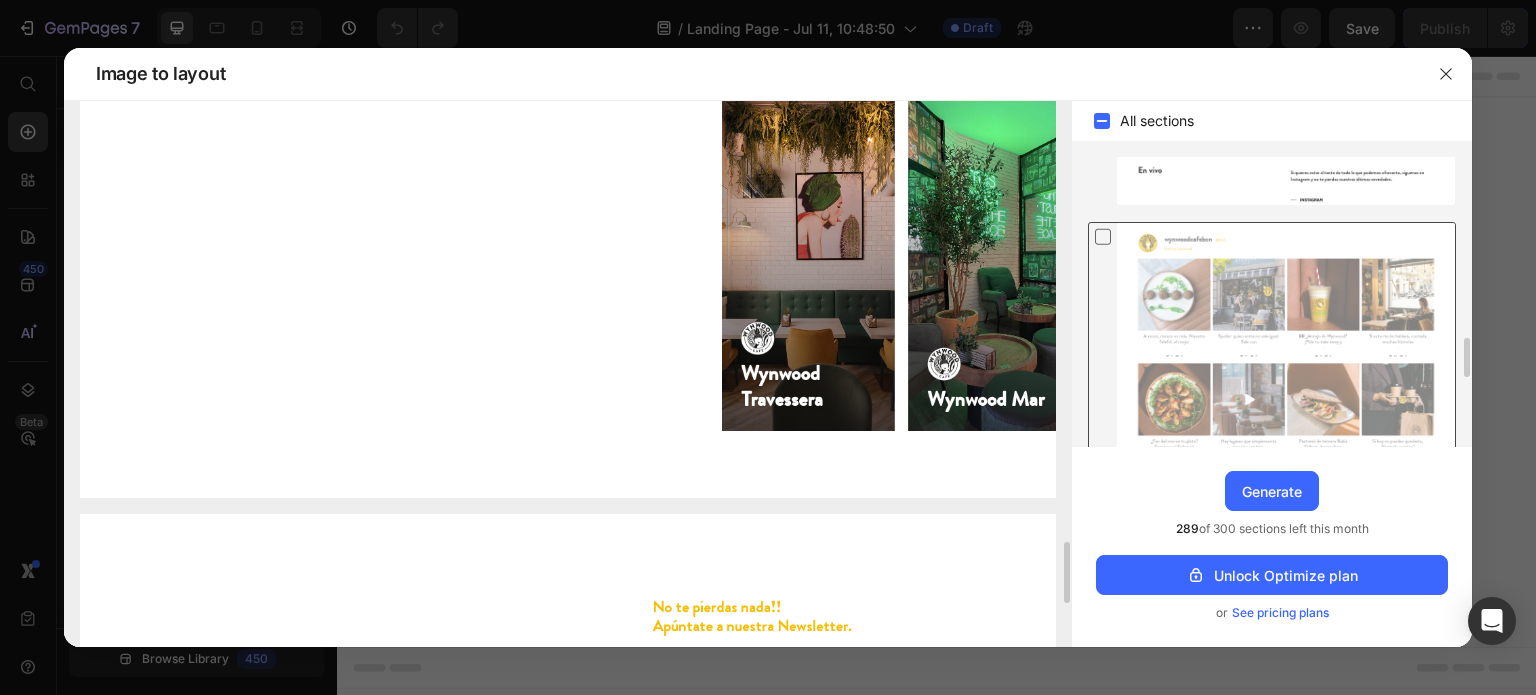 scroll, scrollTop: 3891, scrollLeft: 0, axis: vertical 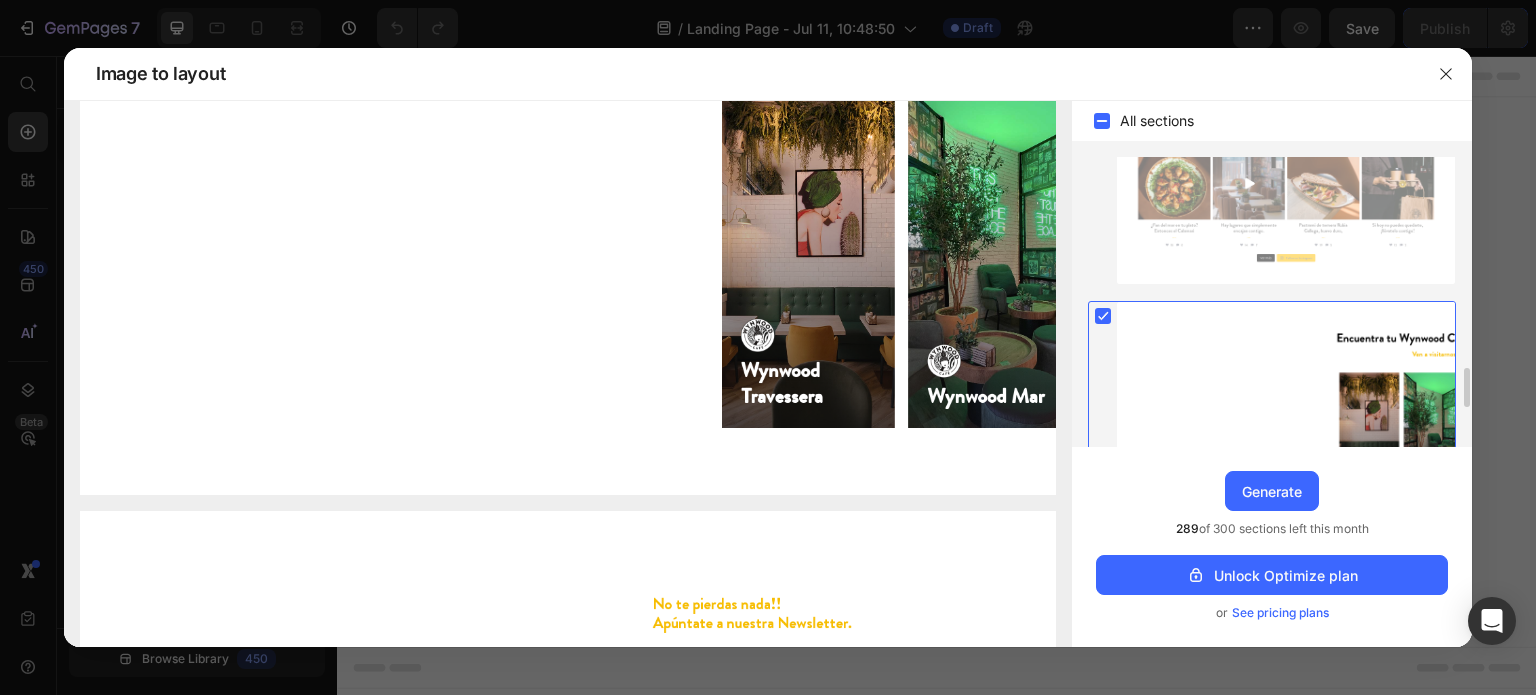 click 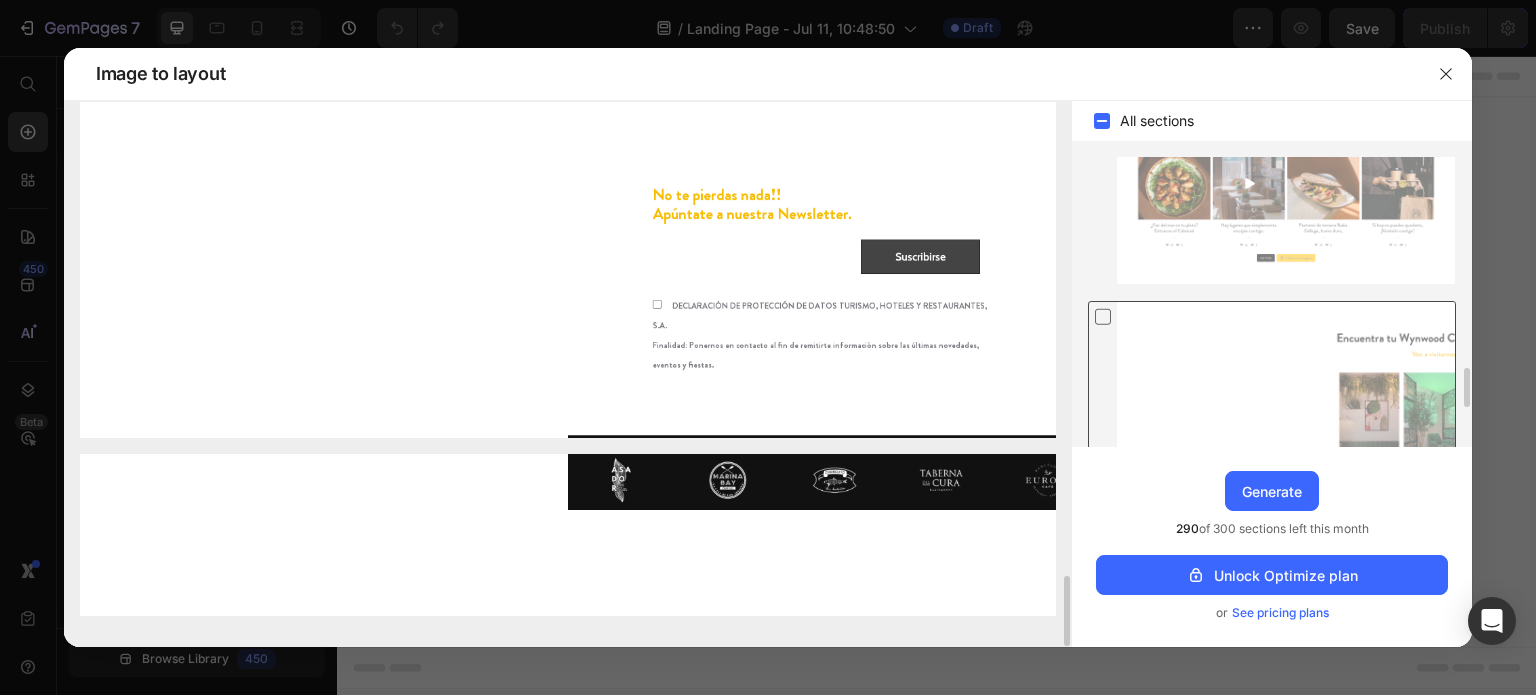 scroll, scrollTop: 3673, scrollLeft: 0, axis: vertical 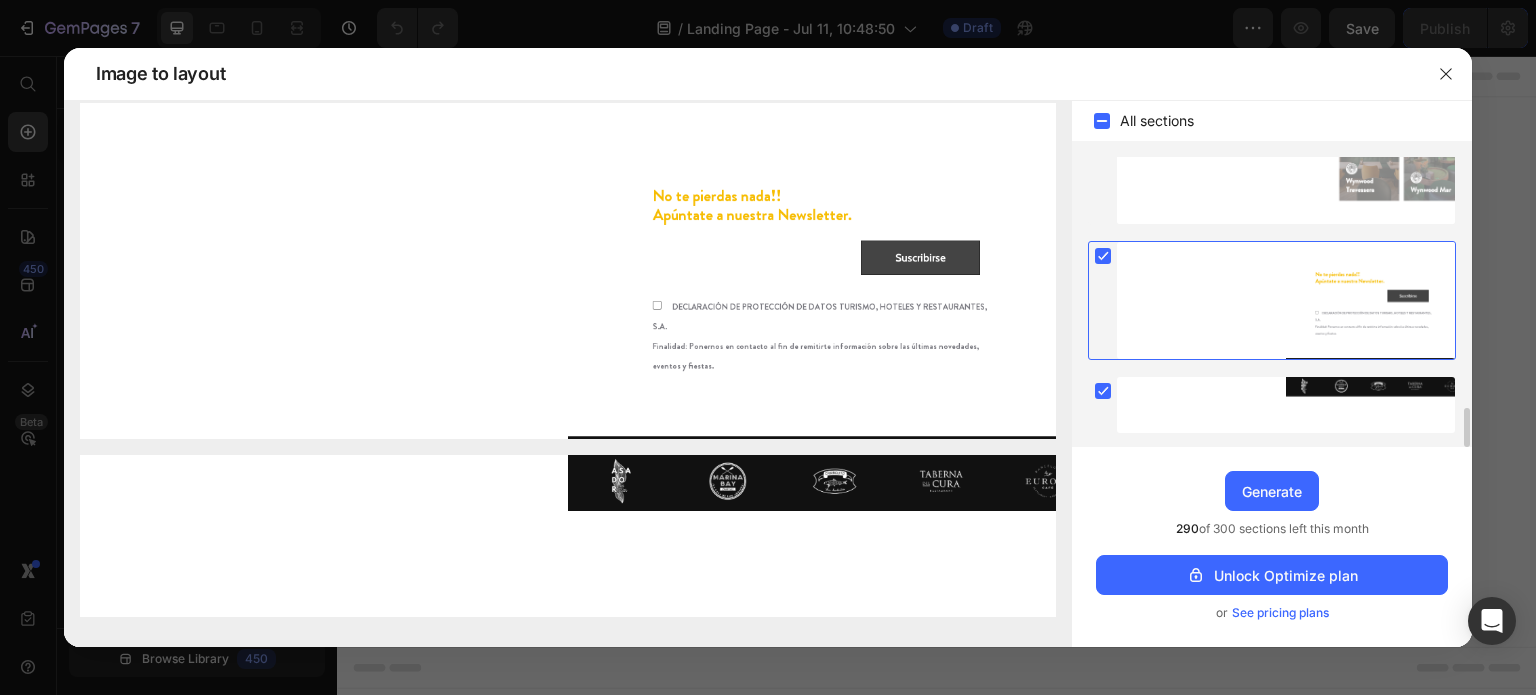 click 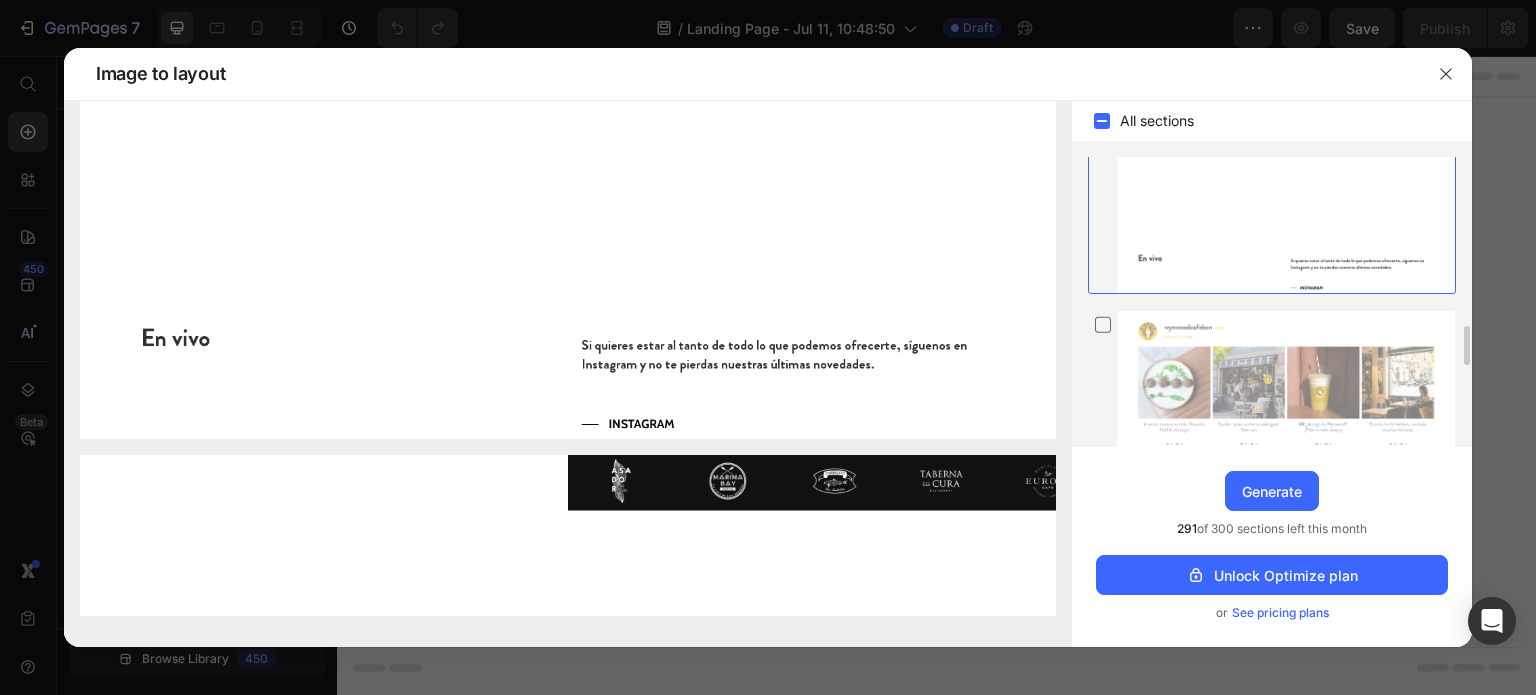 click at bounding box center (1286, 449) 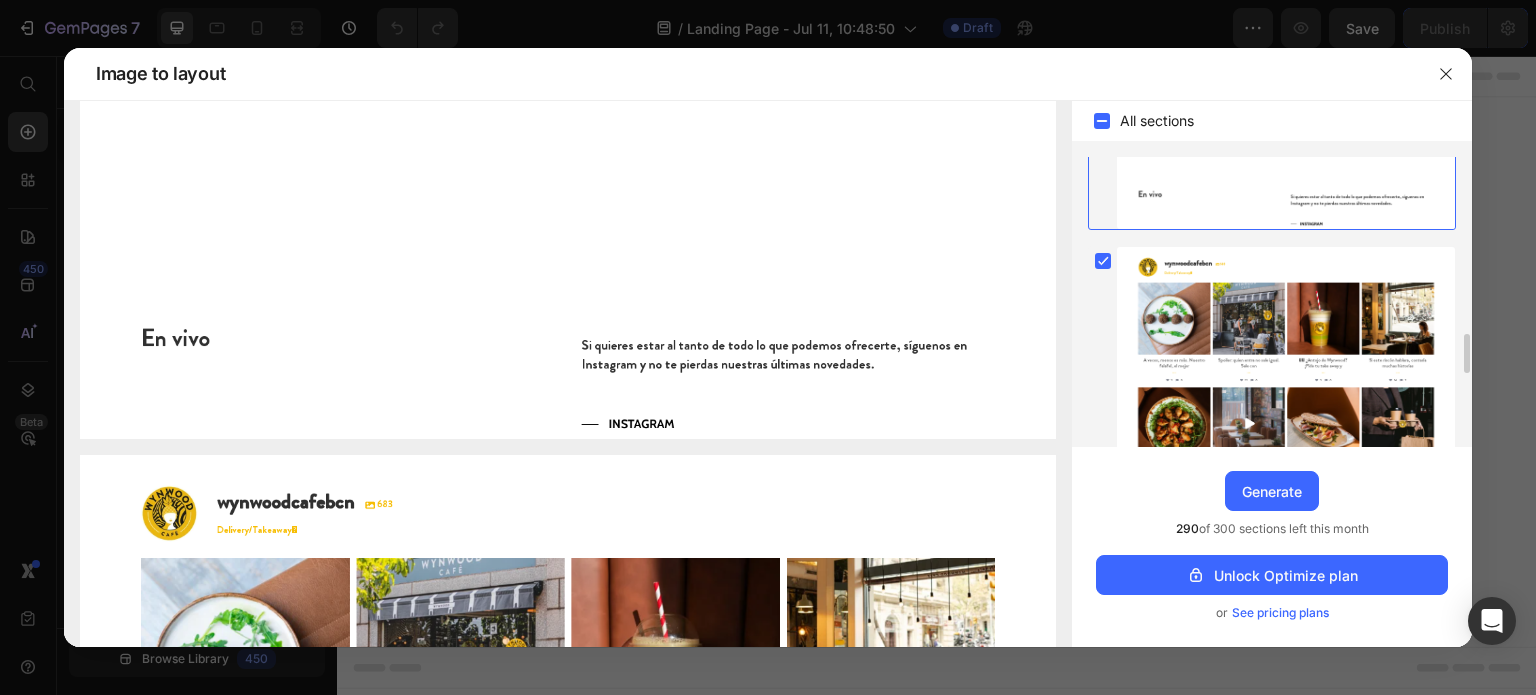 click 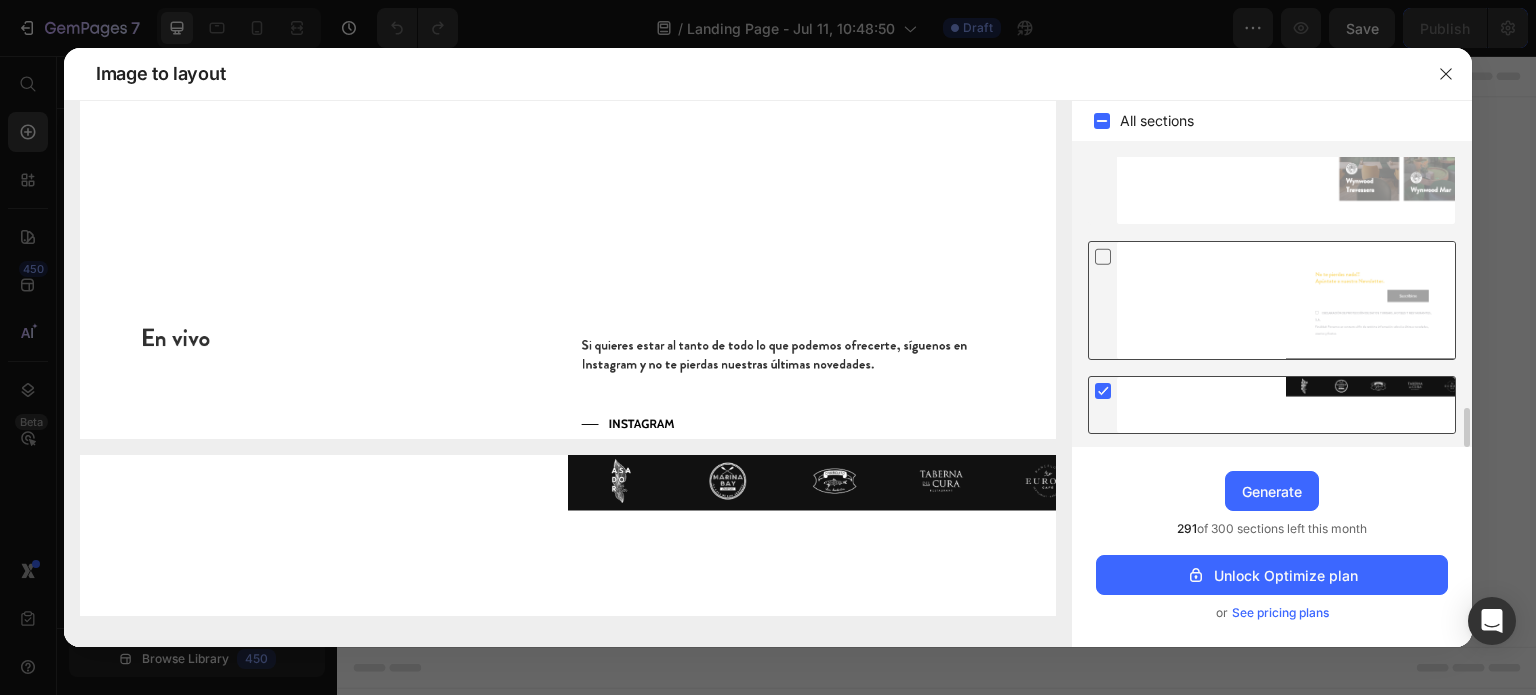 click 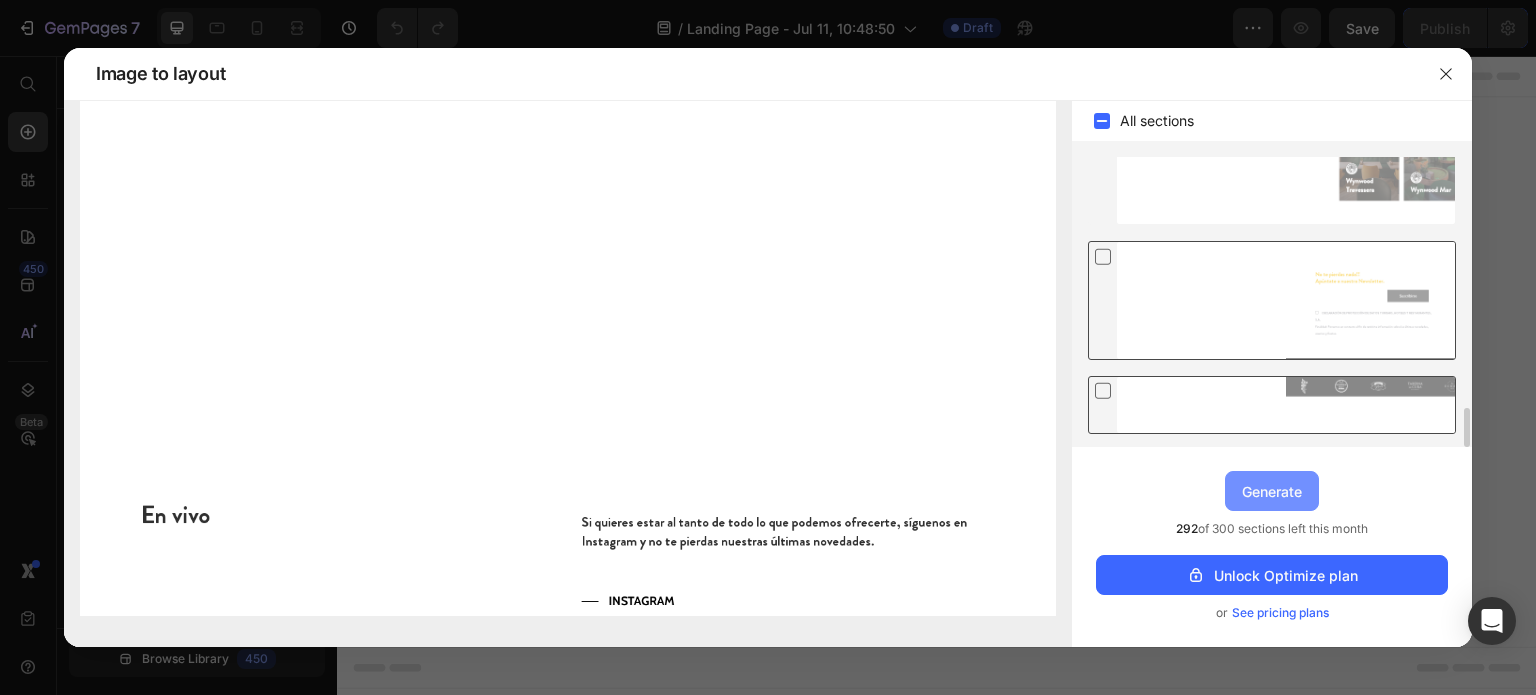 click on "Generate" at bounding box center (1272, 491) 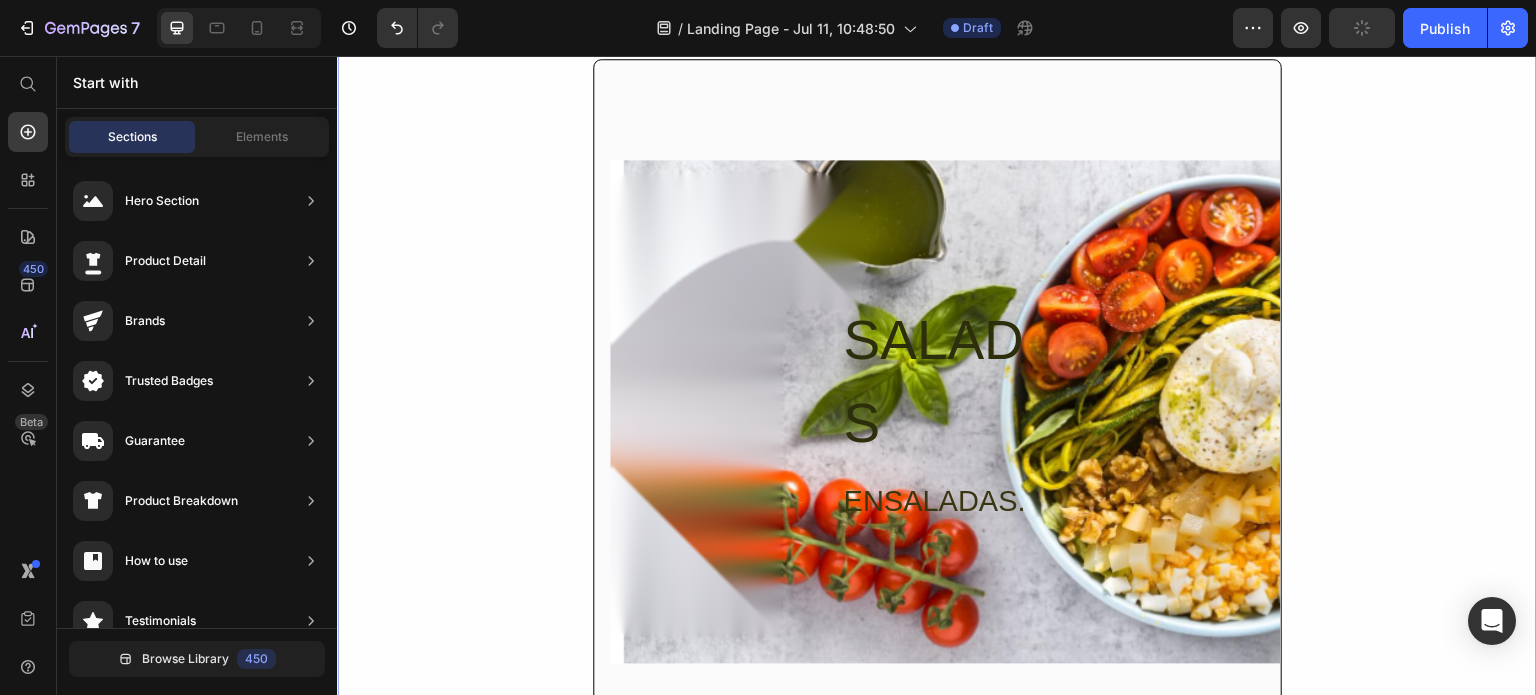 scroll, scrollTop: 131, scrollLeft: 0, axis: vertical 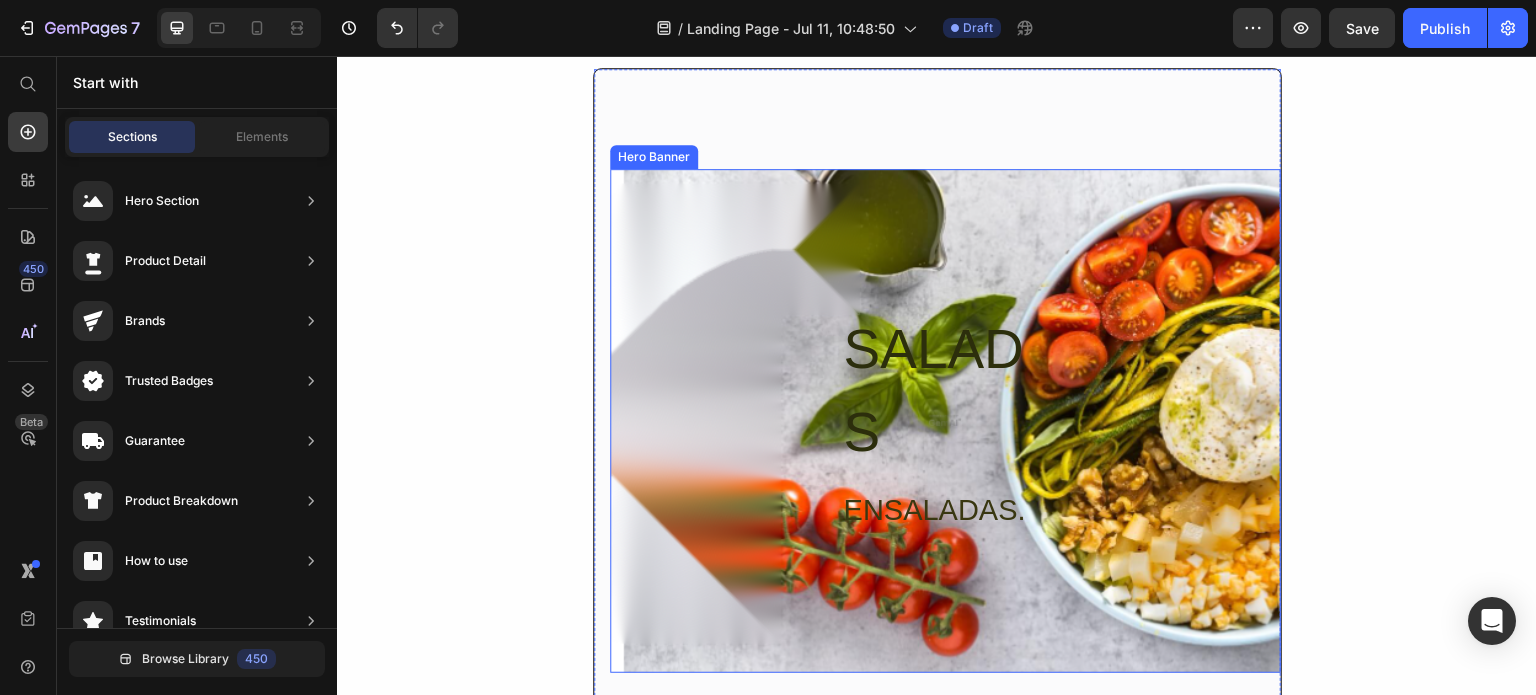 click on "SALADS Heading ENSALADAS. Heading Row" at bounding box center [945, 420] 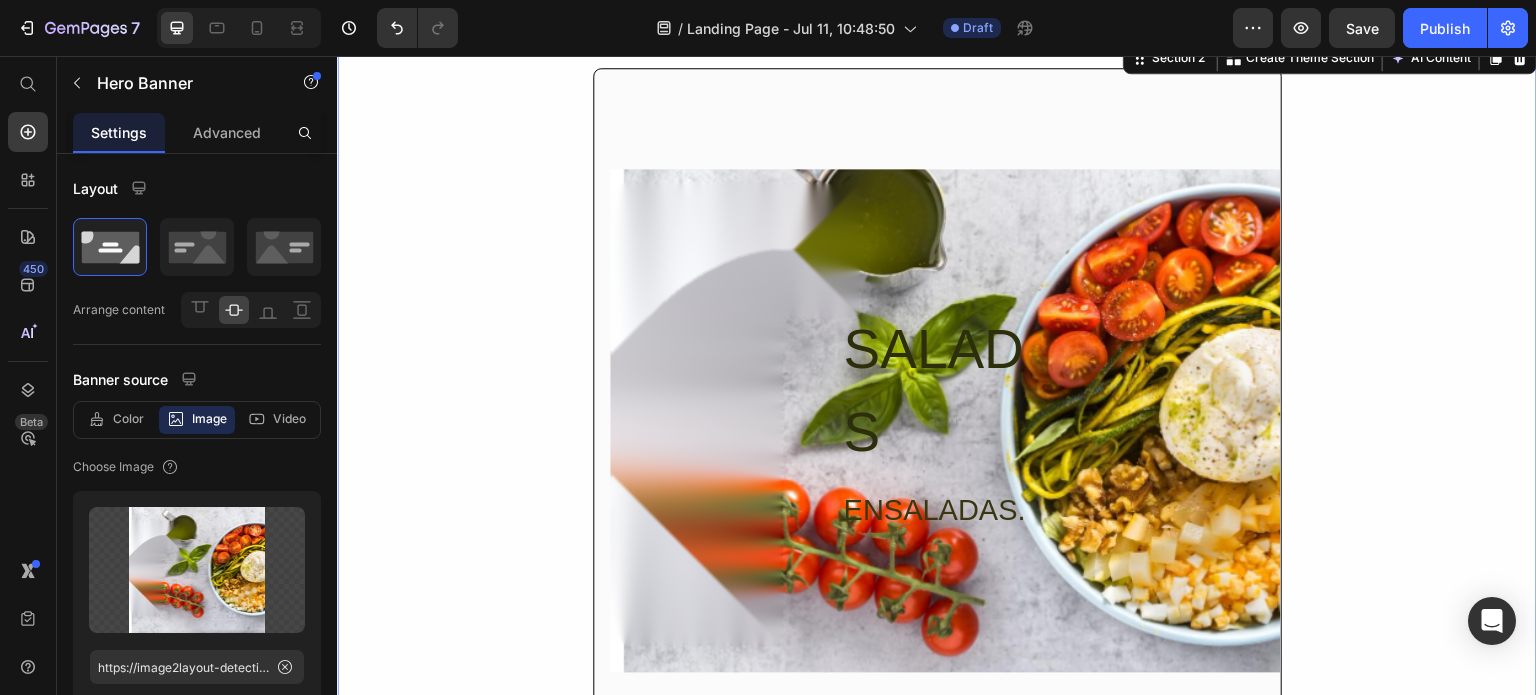 click on "SALADS Heading ENSALADAS. Heading Row Hero Banner Button Button Row" at bounding box center [937, 425] 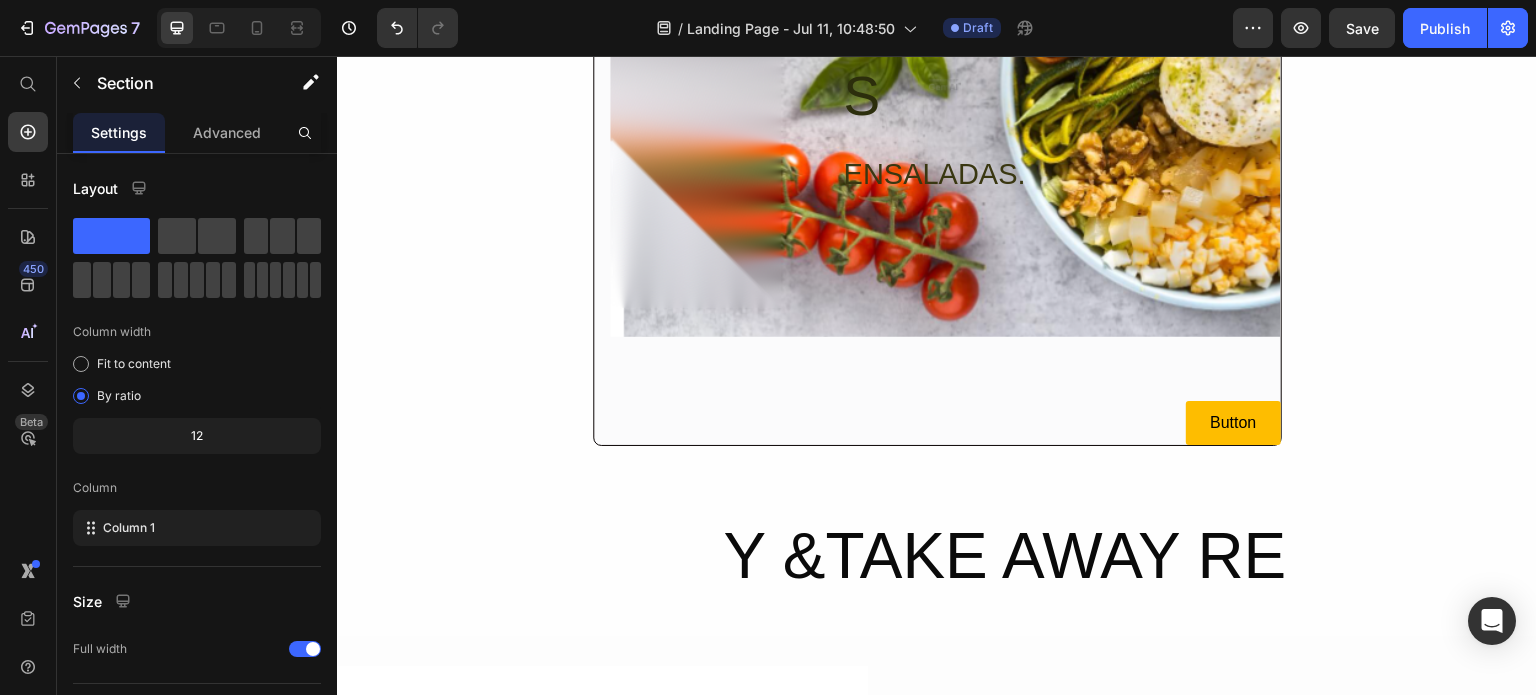 scroll, scrollTop: 0, scrollLeft: 0, axis: both 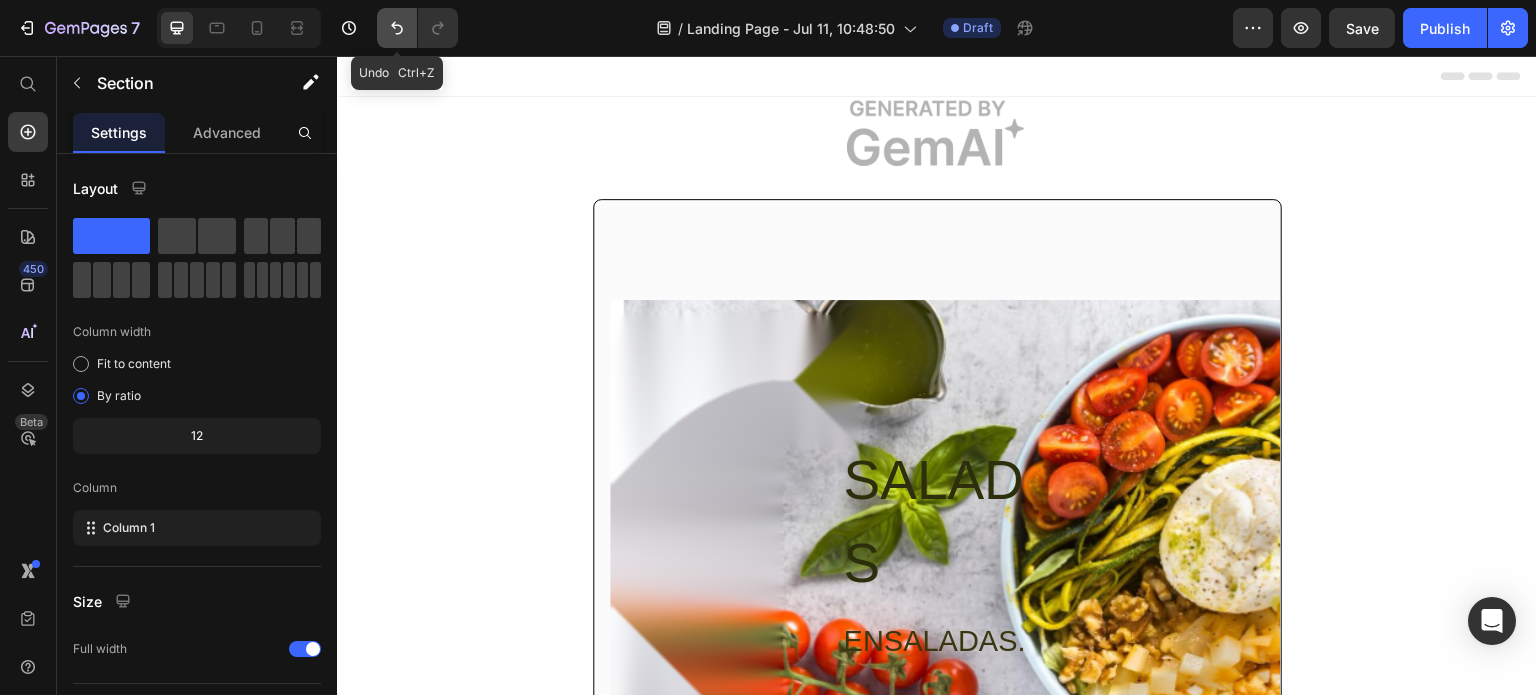 click 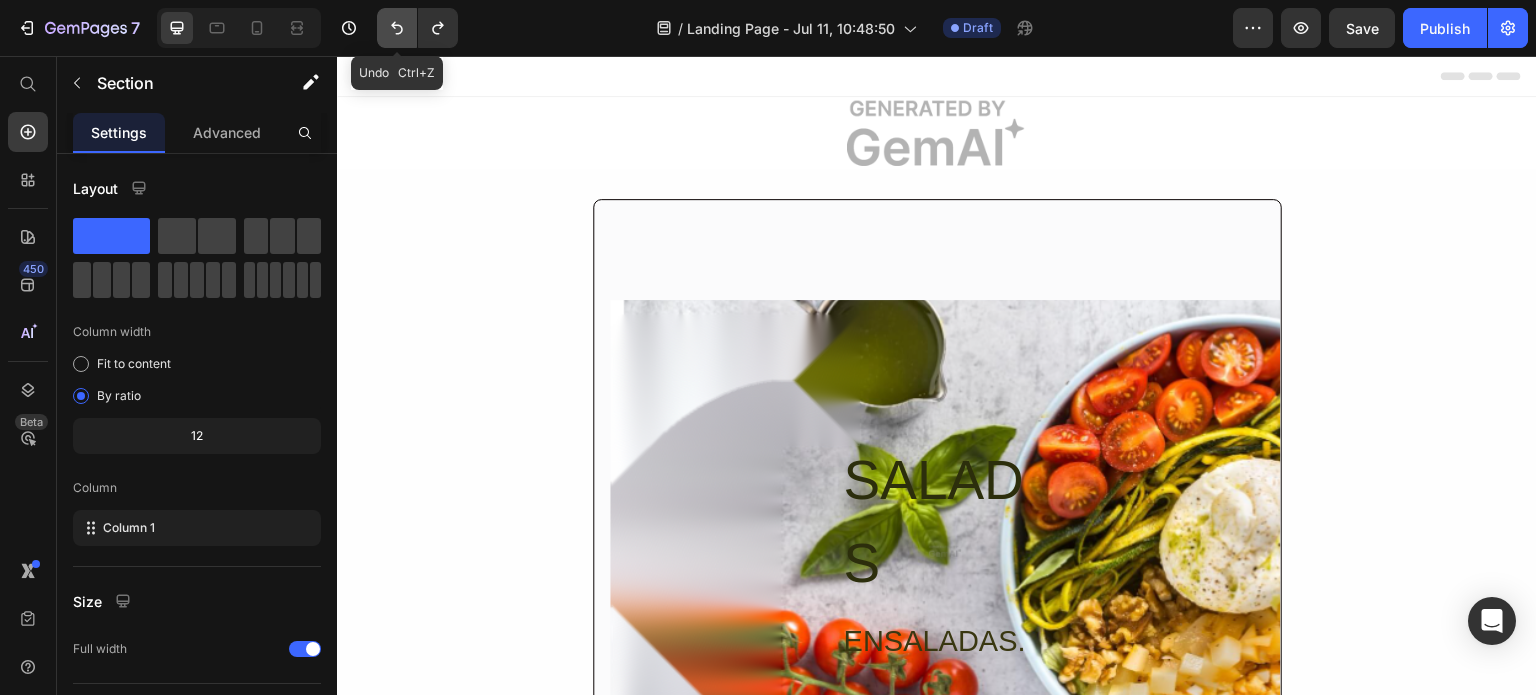 click 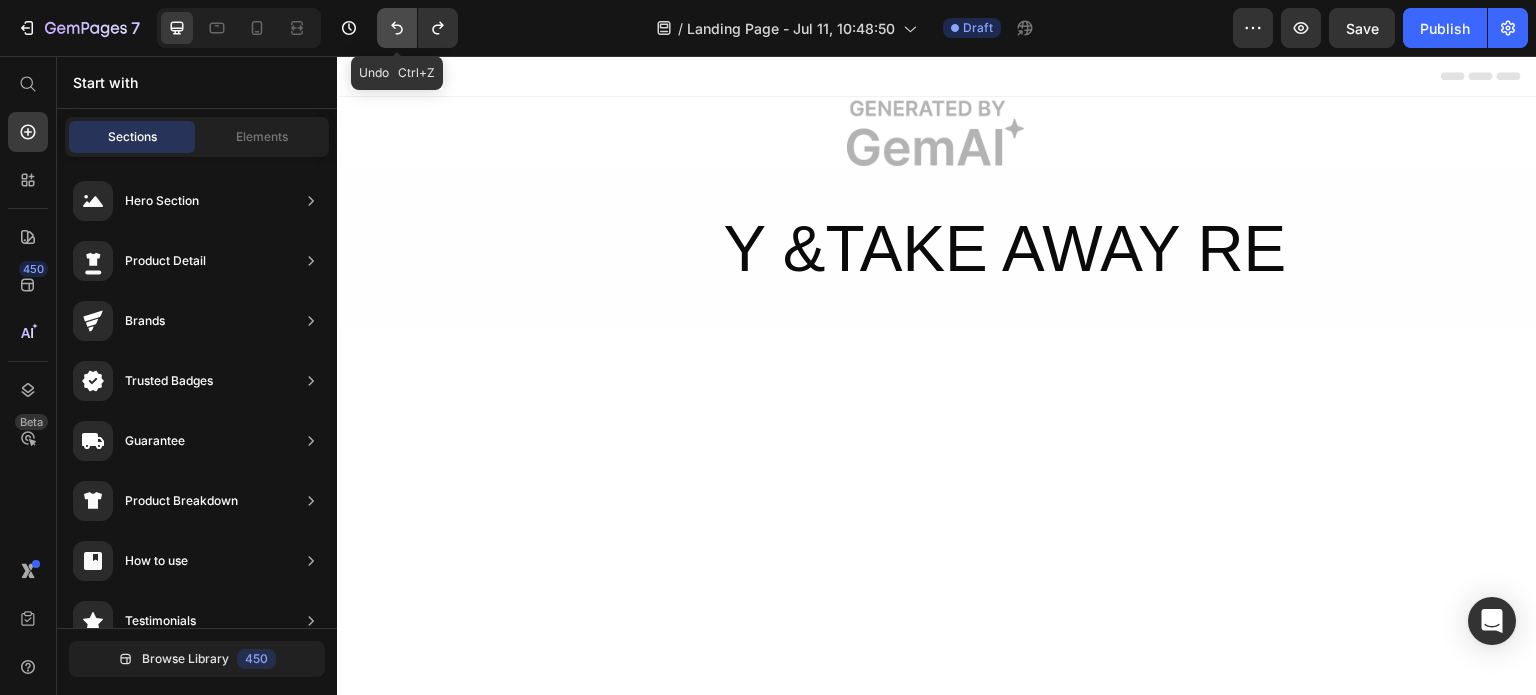 click 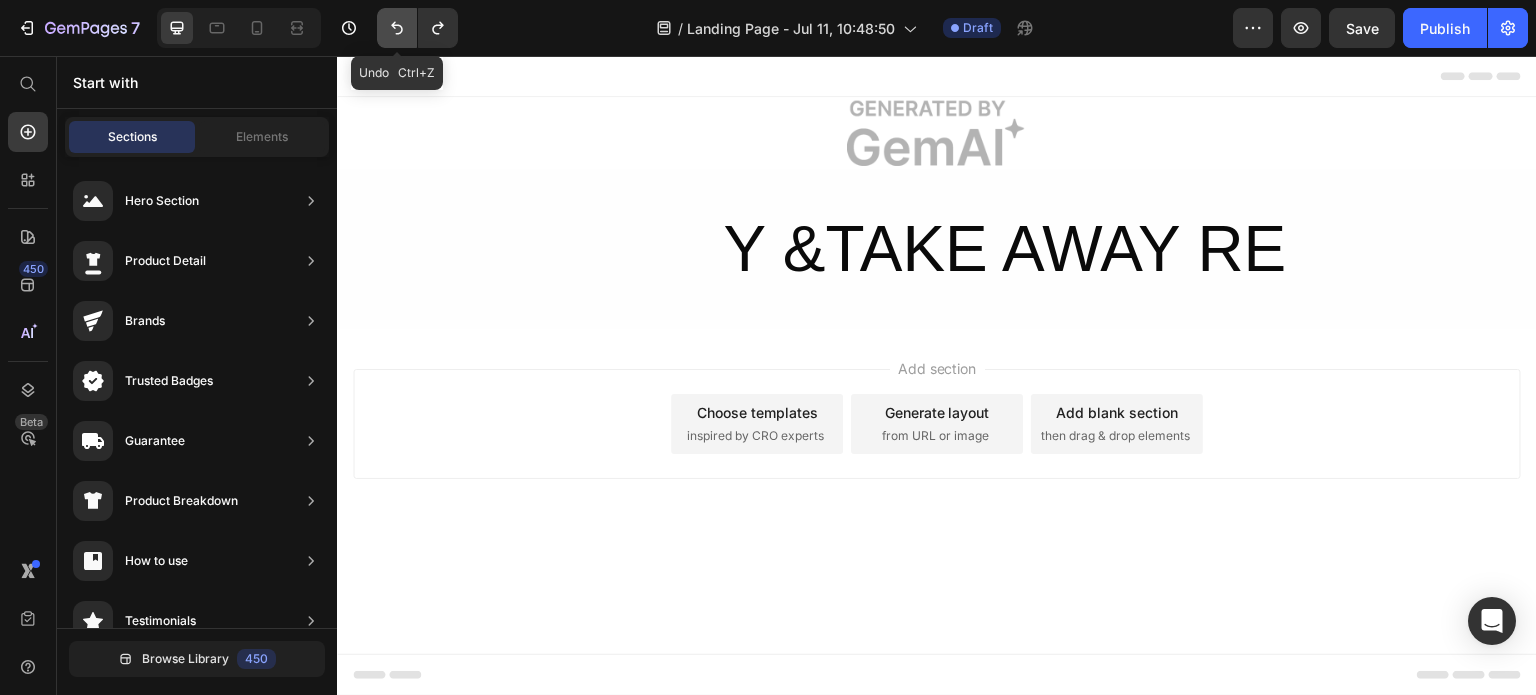 click 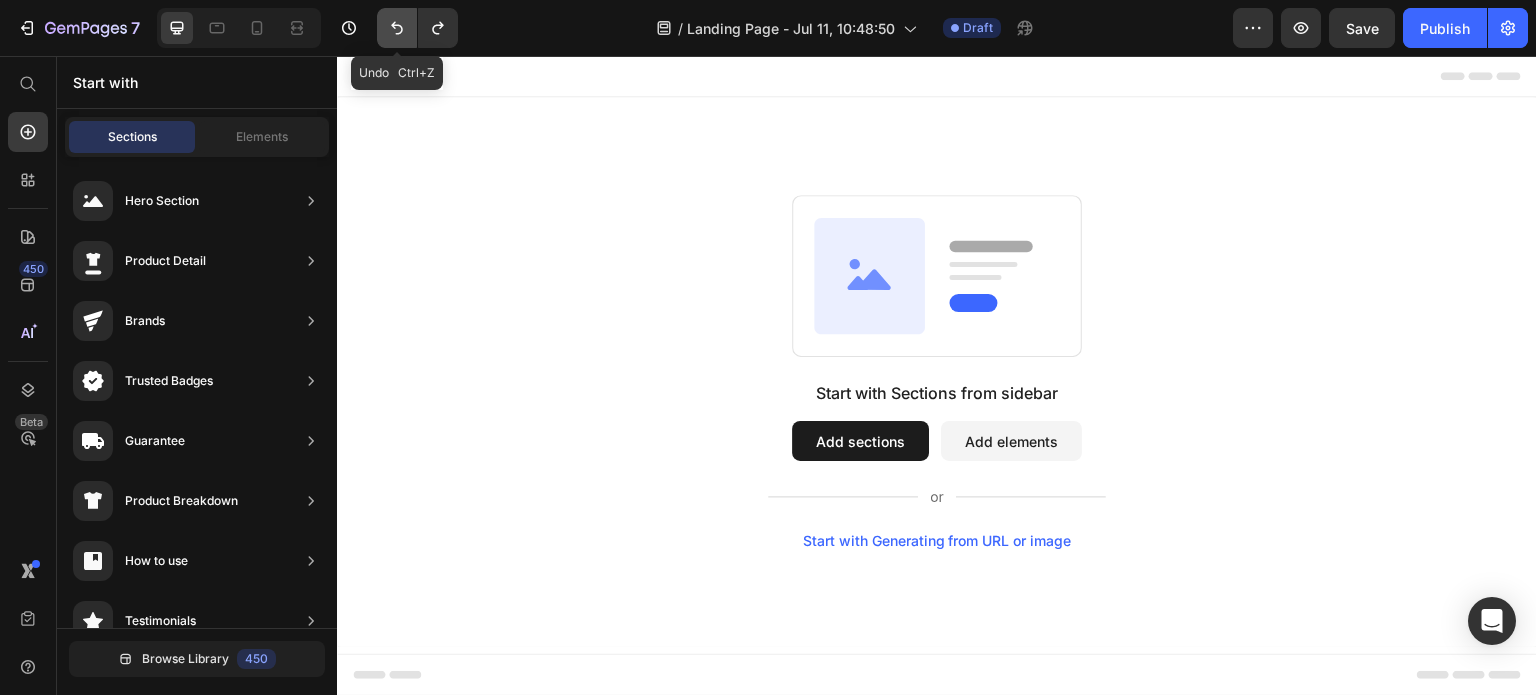 click 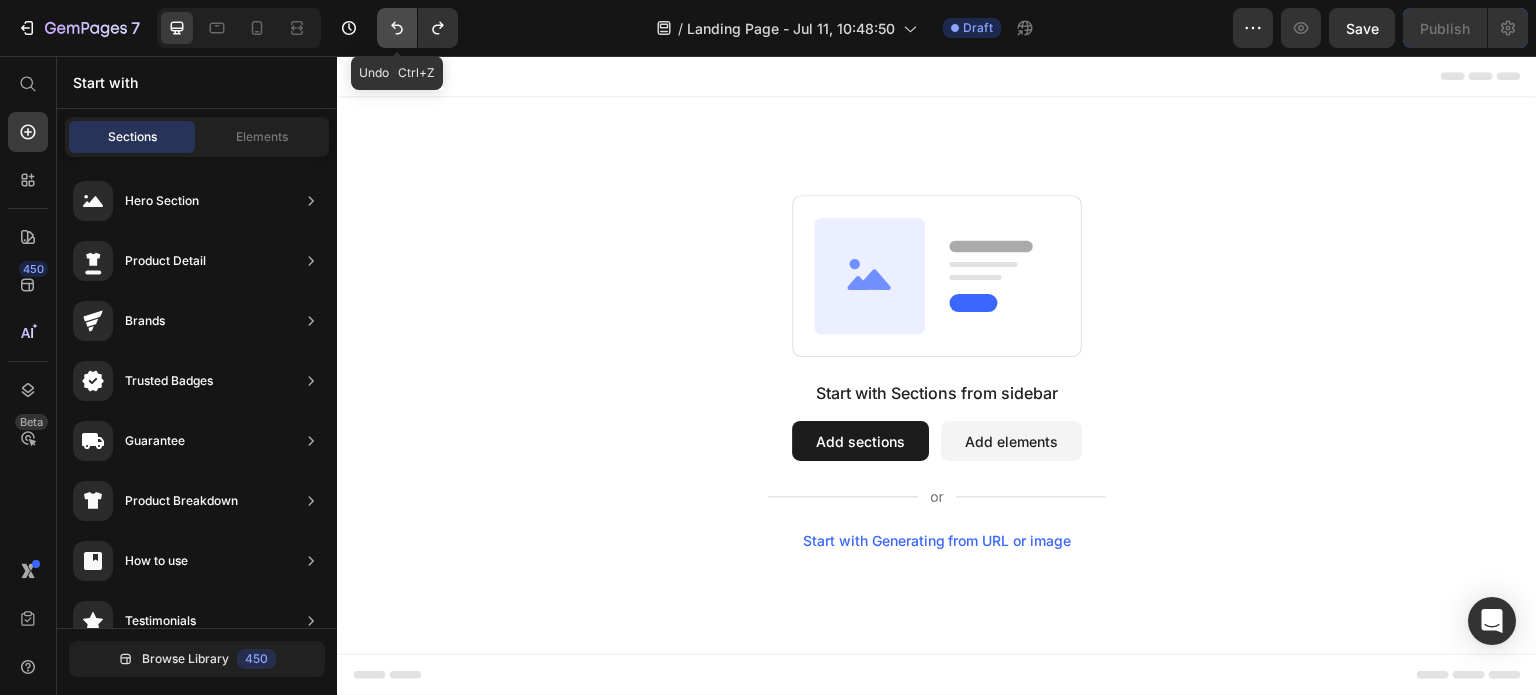 click 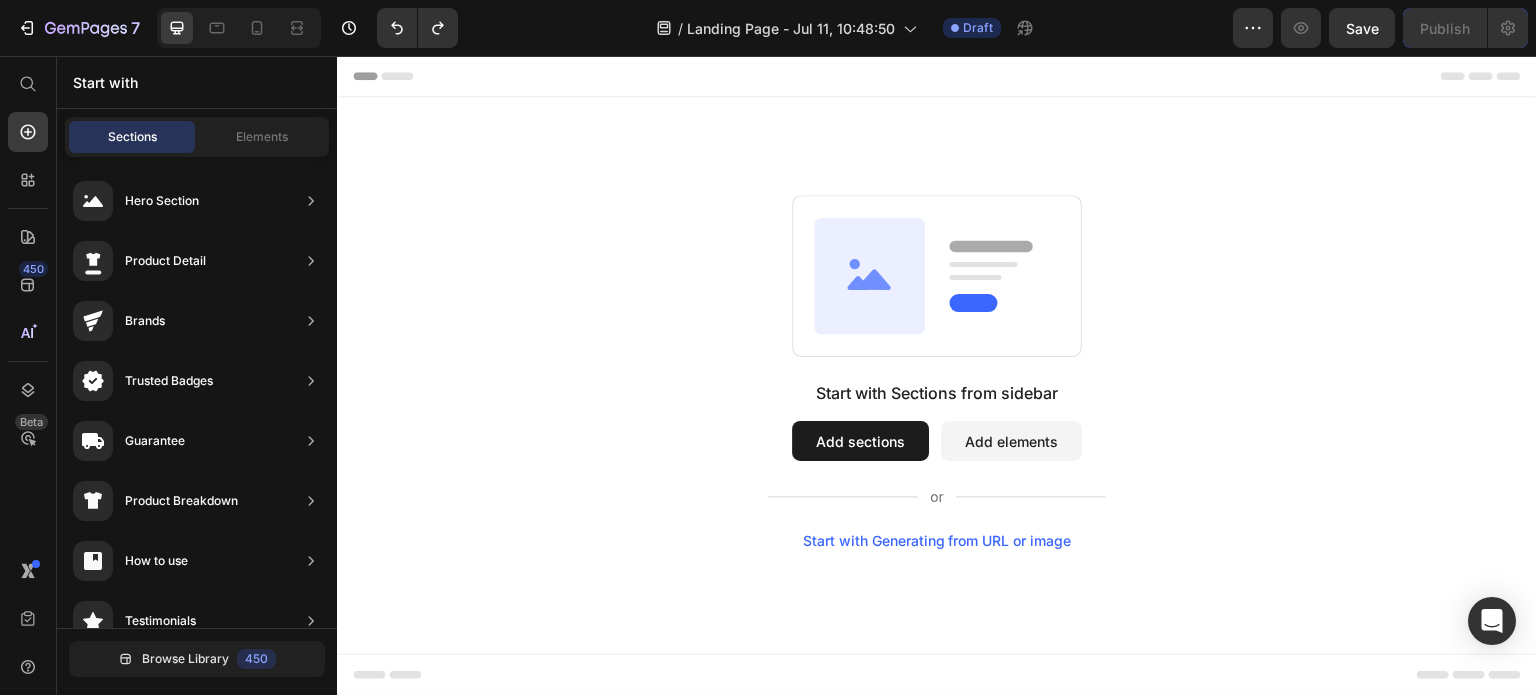 drag, startPoint x: 619, startPoint y: 187, endPoint x: 565, endPoint y: 152, distance: 64.3506 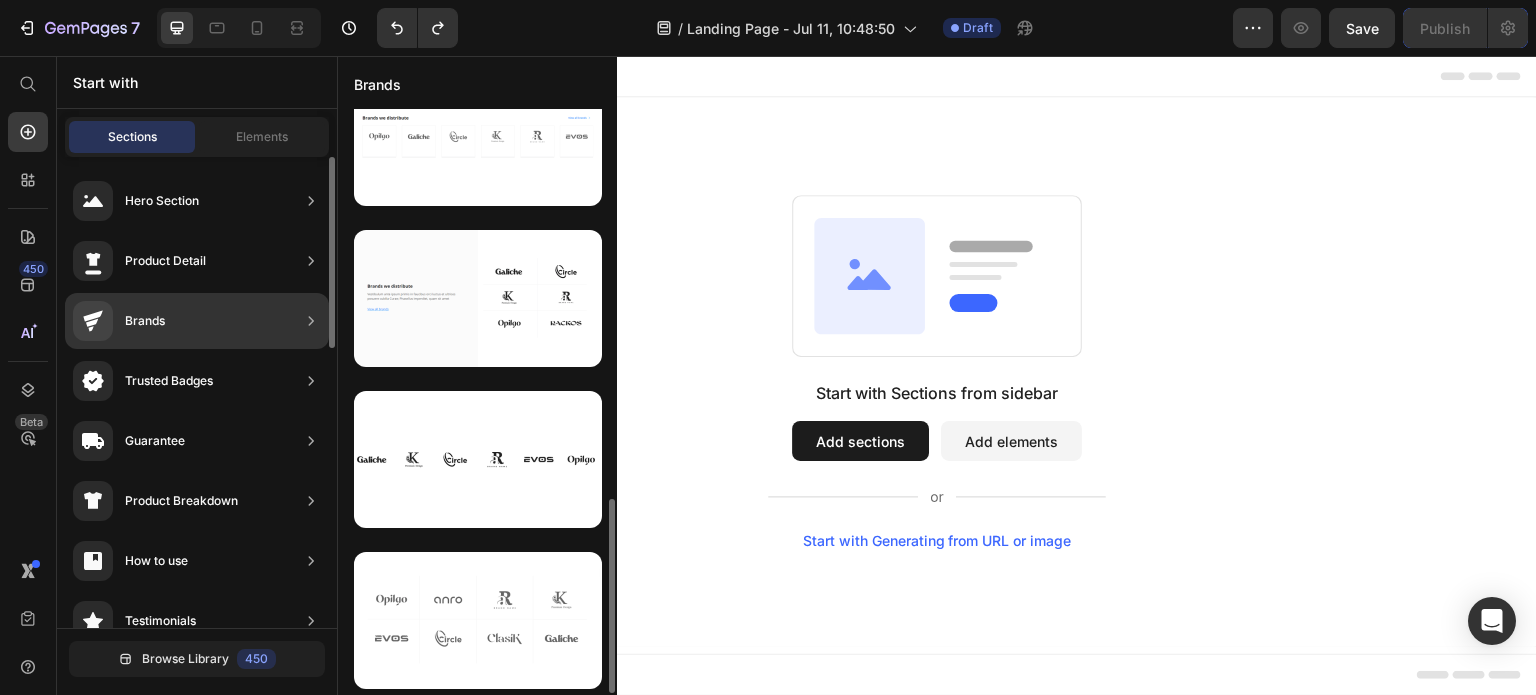 scroll, scrollTop: 46, scrollLeft: 0, axis: vertical 